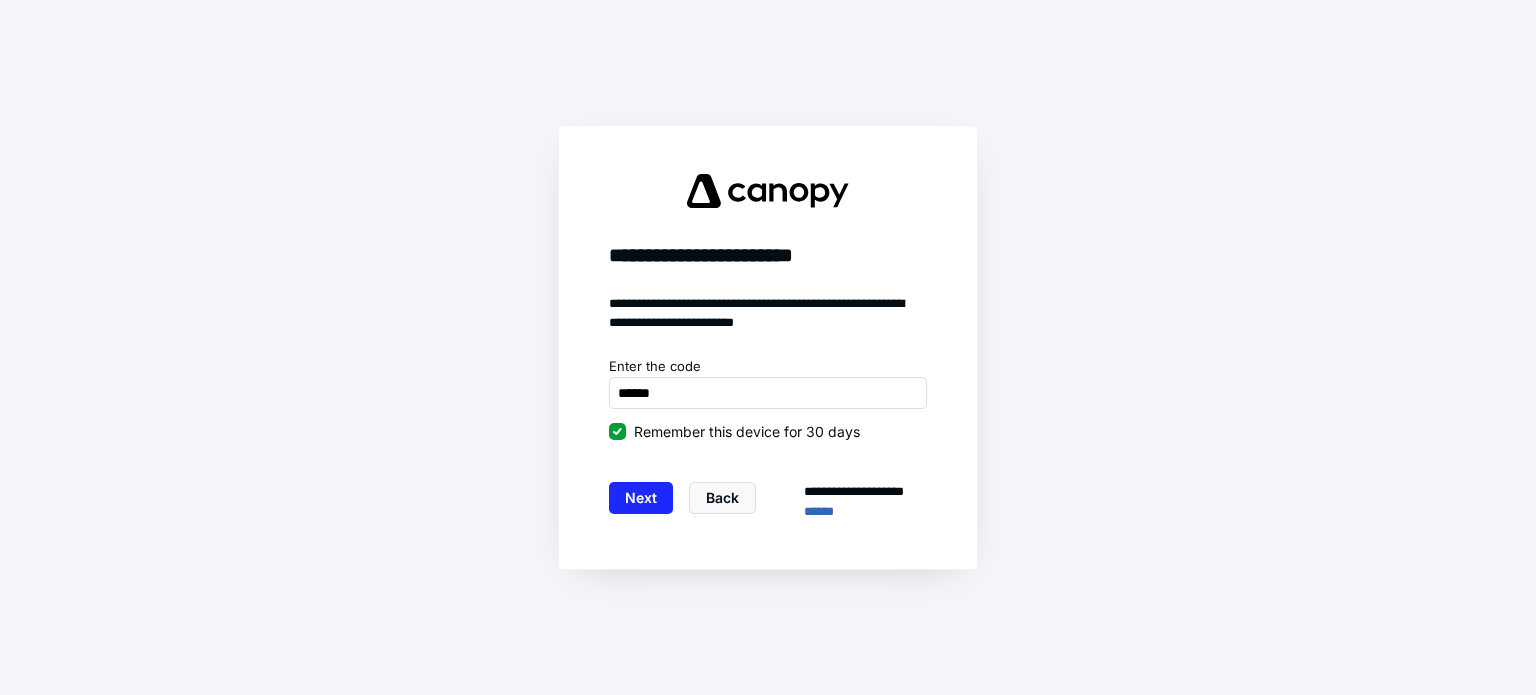 scroll, scrollTop: 0, scrollLeft: 0, axis: both 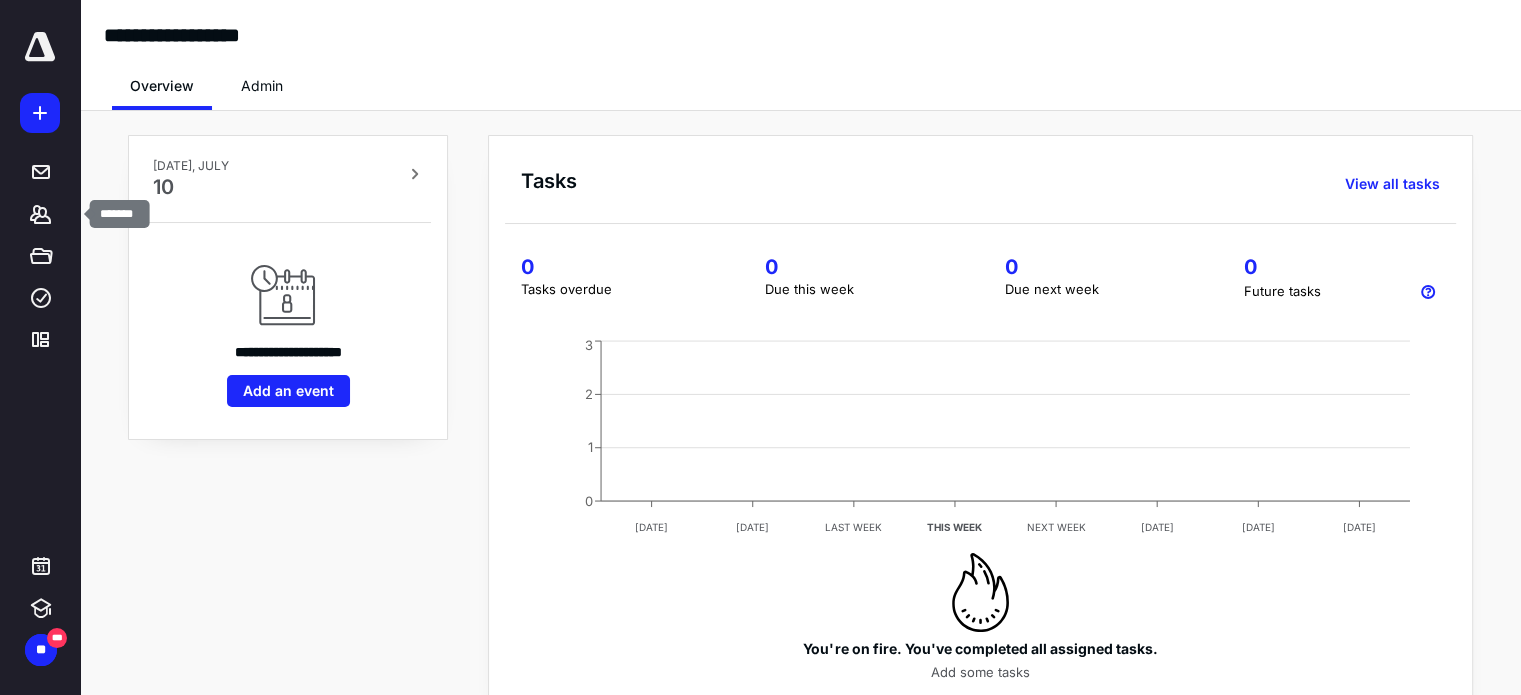 click 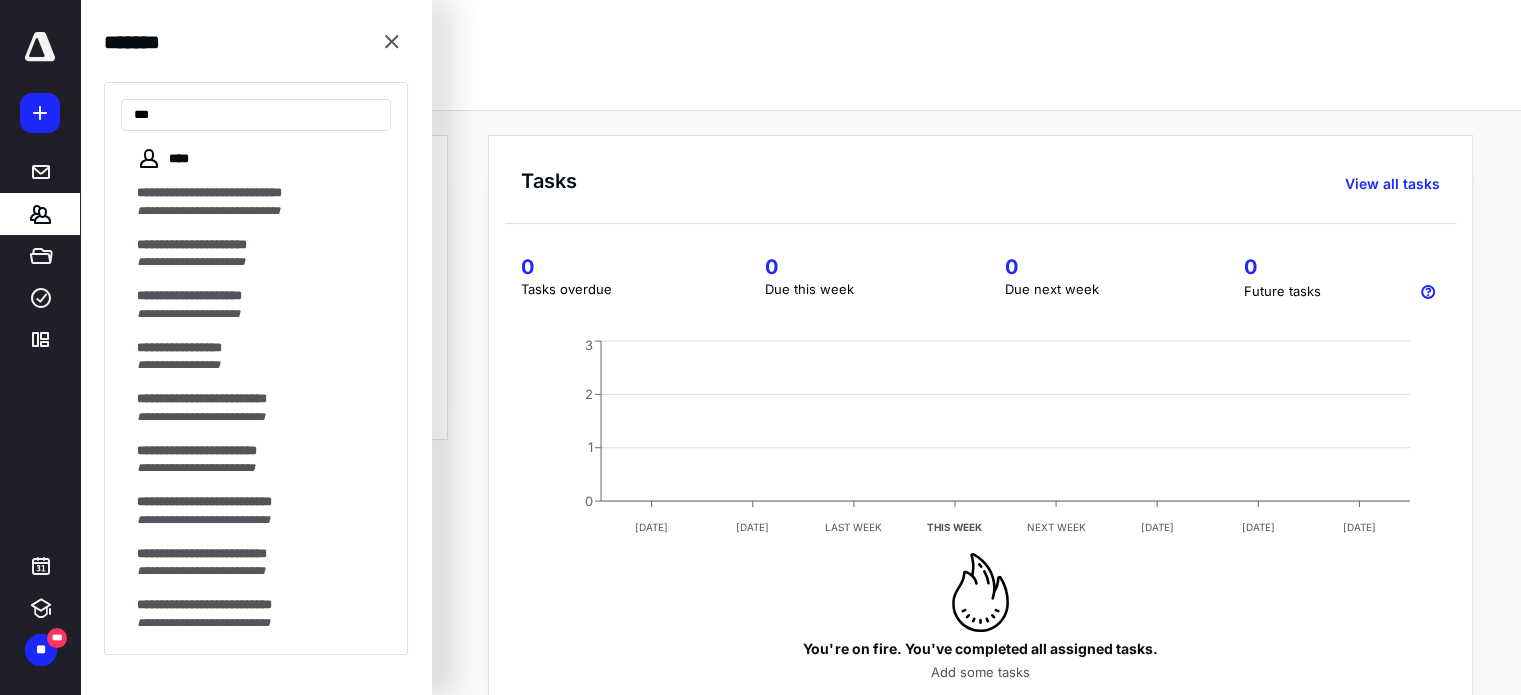 type on "***" 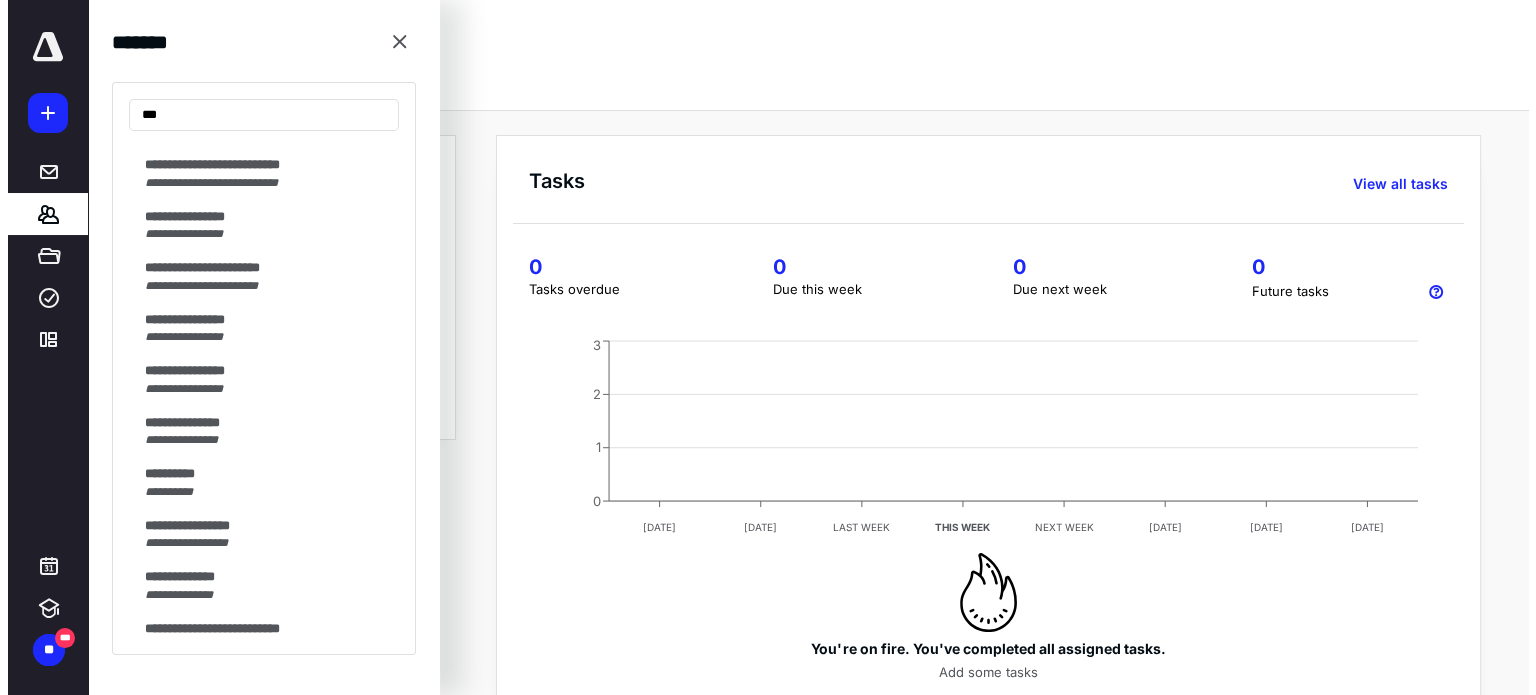 scroll, scrollTop: 460, scrollLeft: 0, axis: vertical 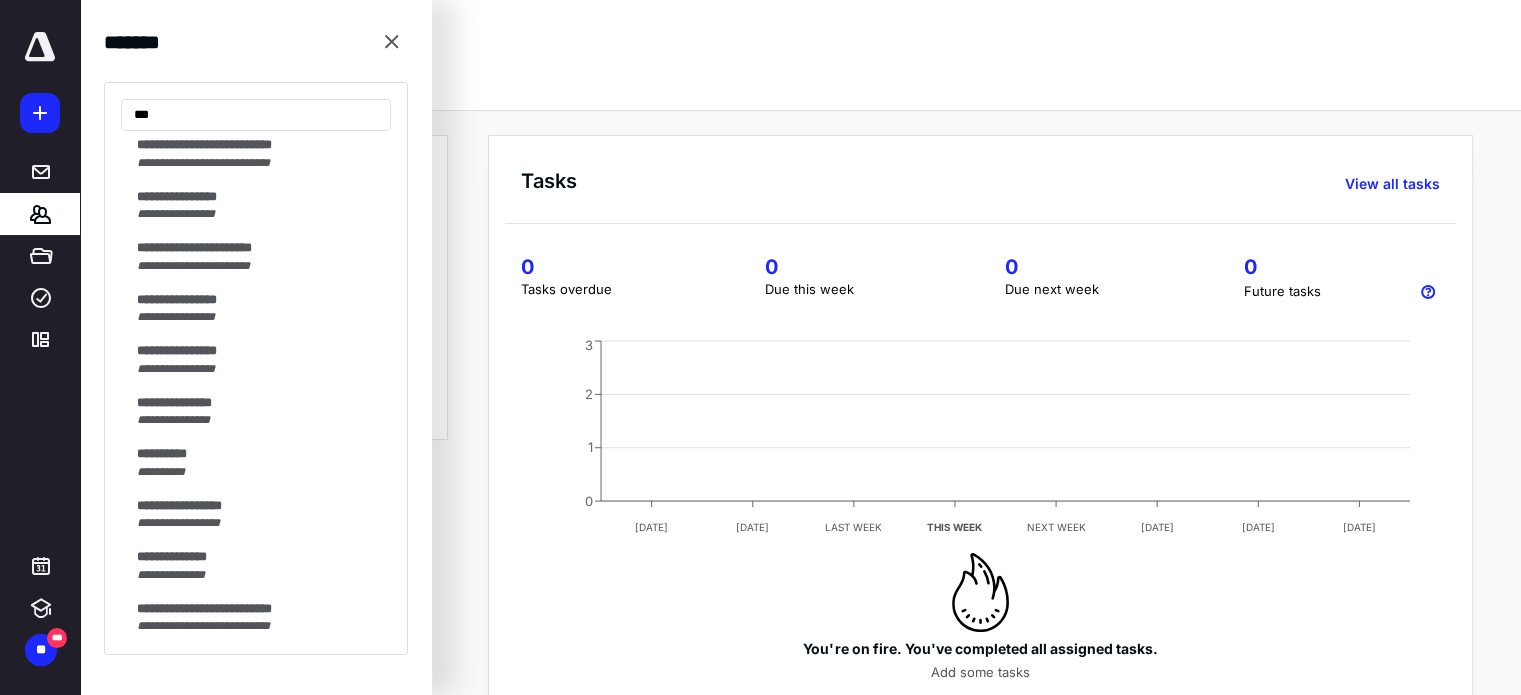 click on "**********" at bounding box center [179, 505] 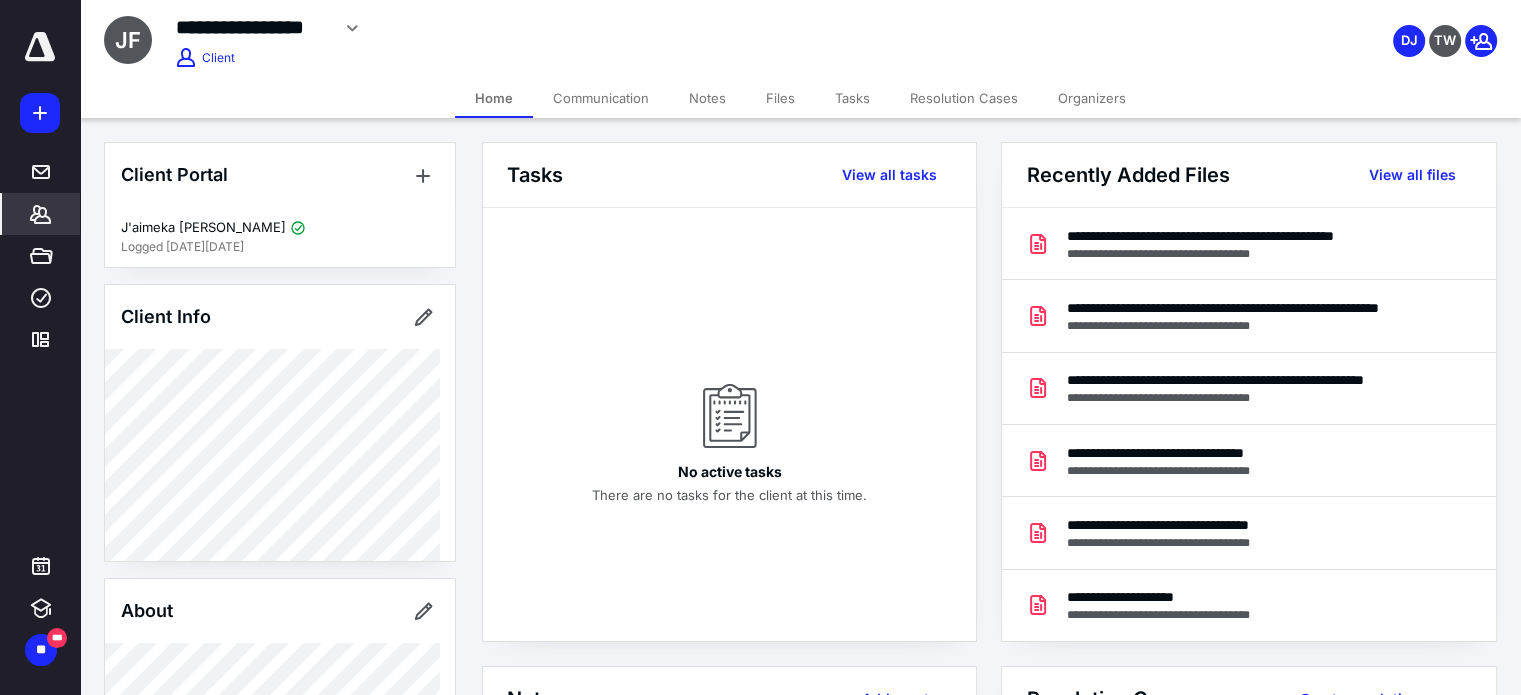 click on "Files" at bounding box center [780, 98] 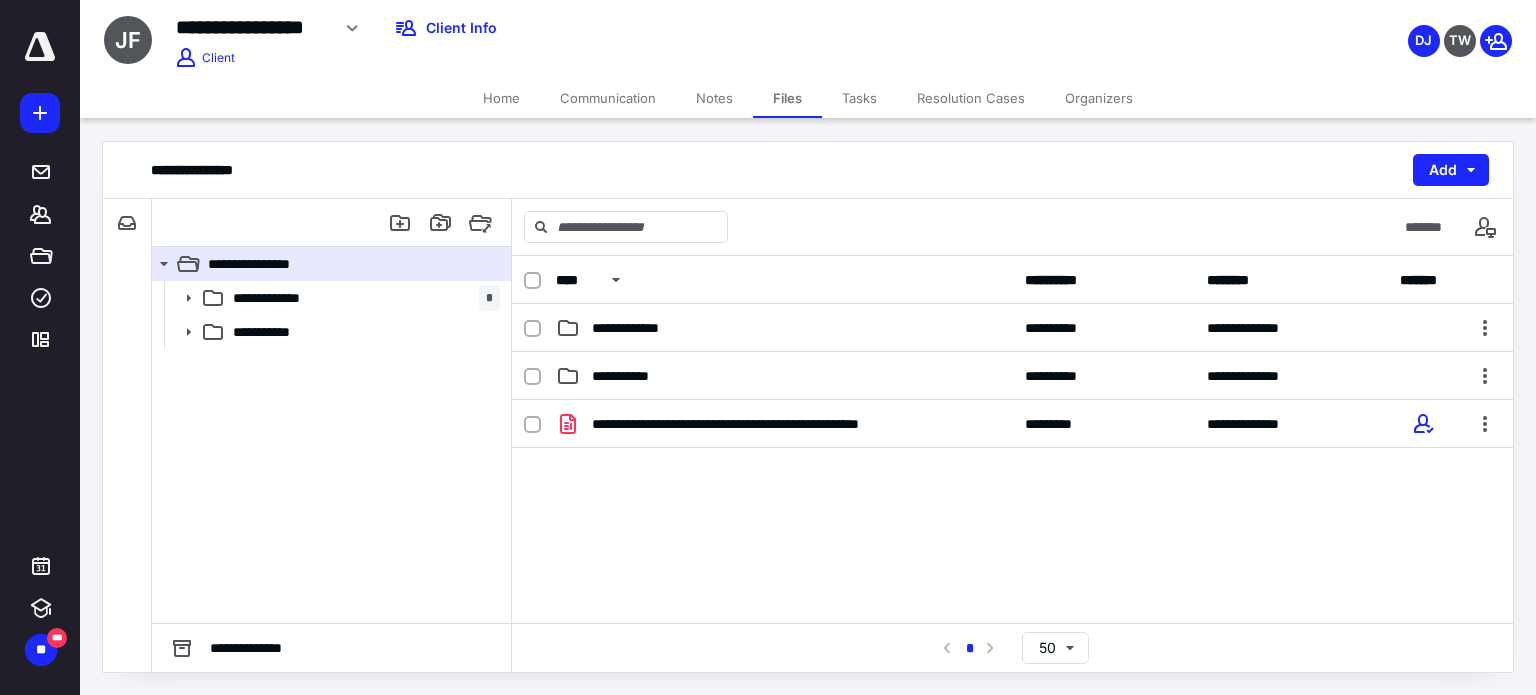 click 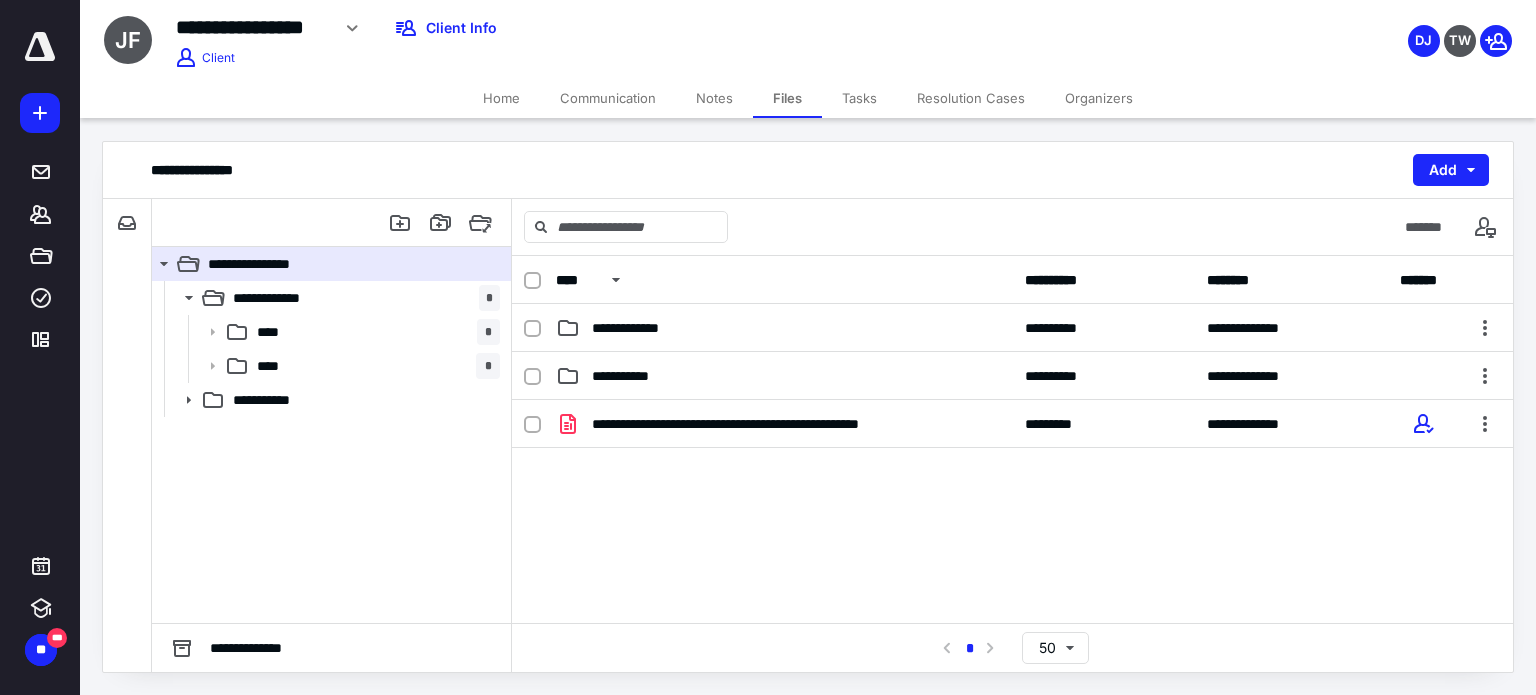 click 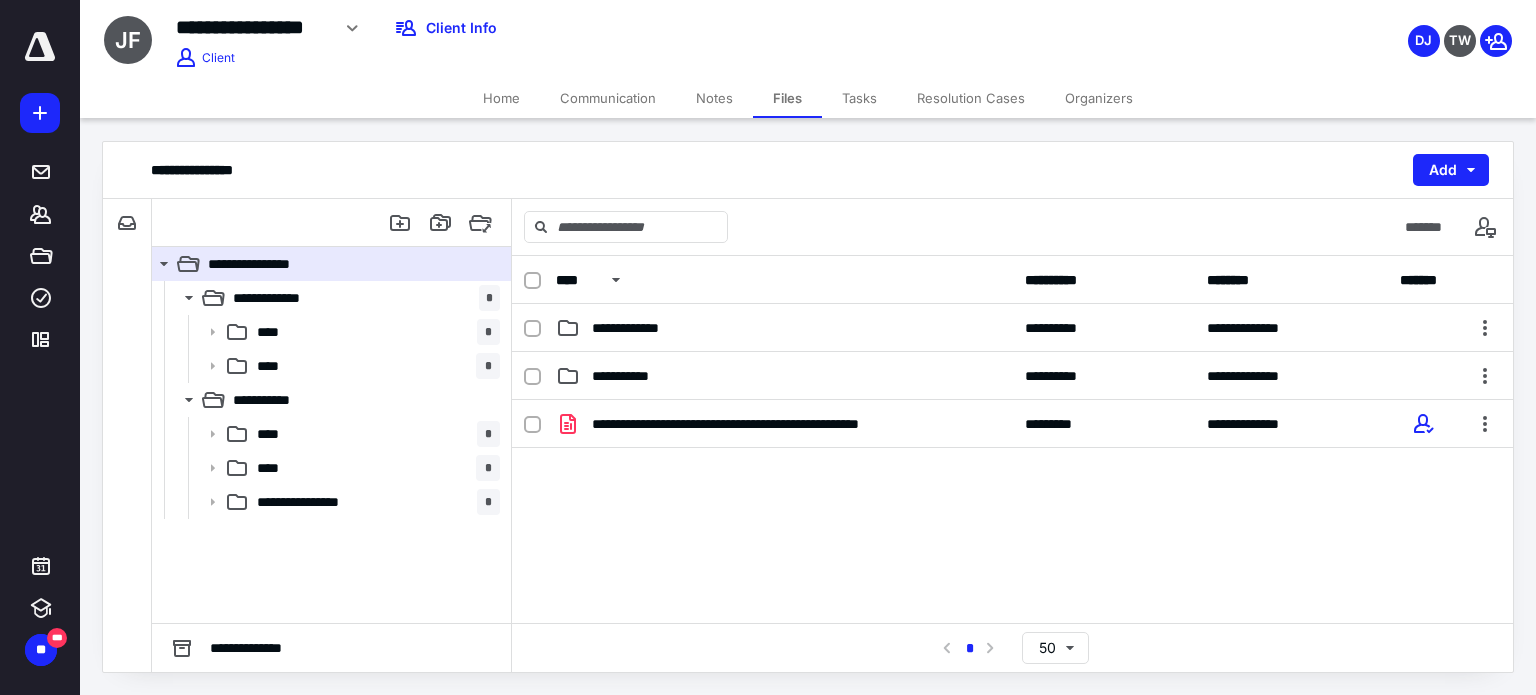 click 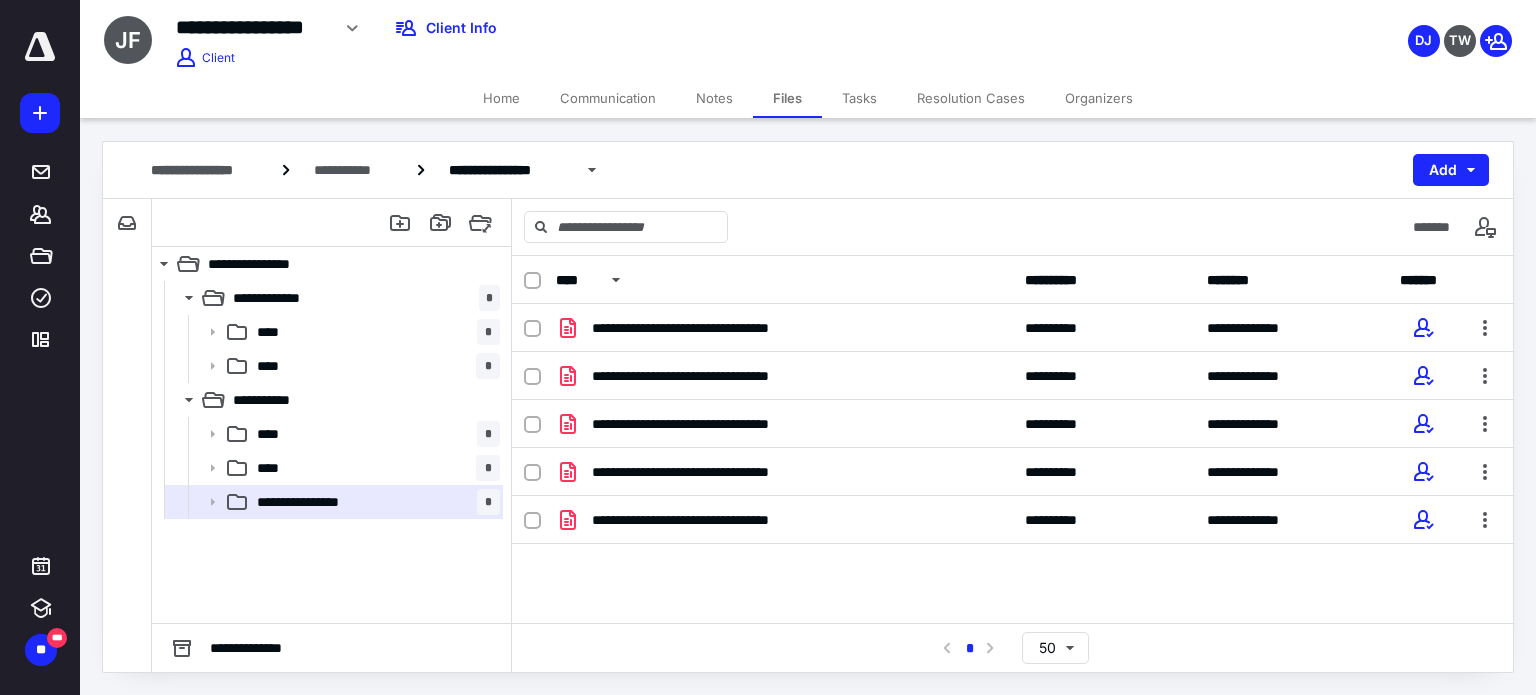 click 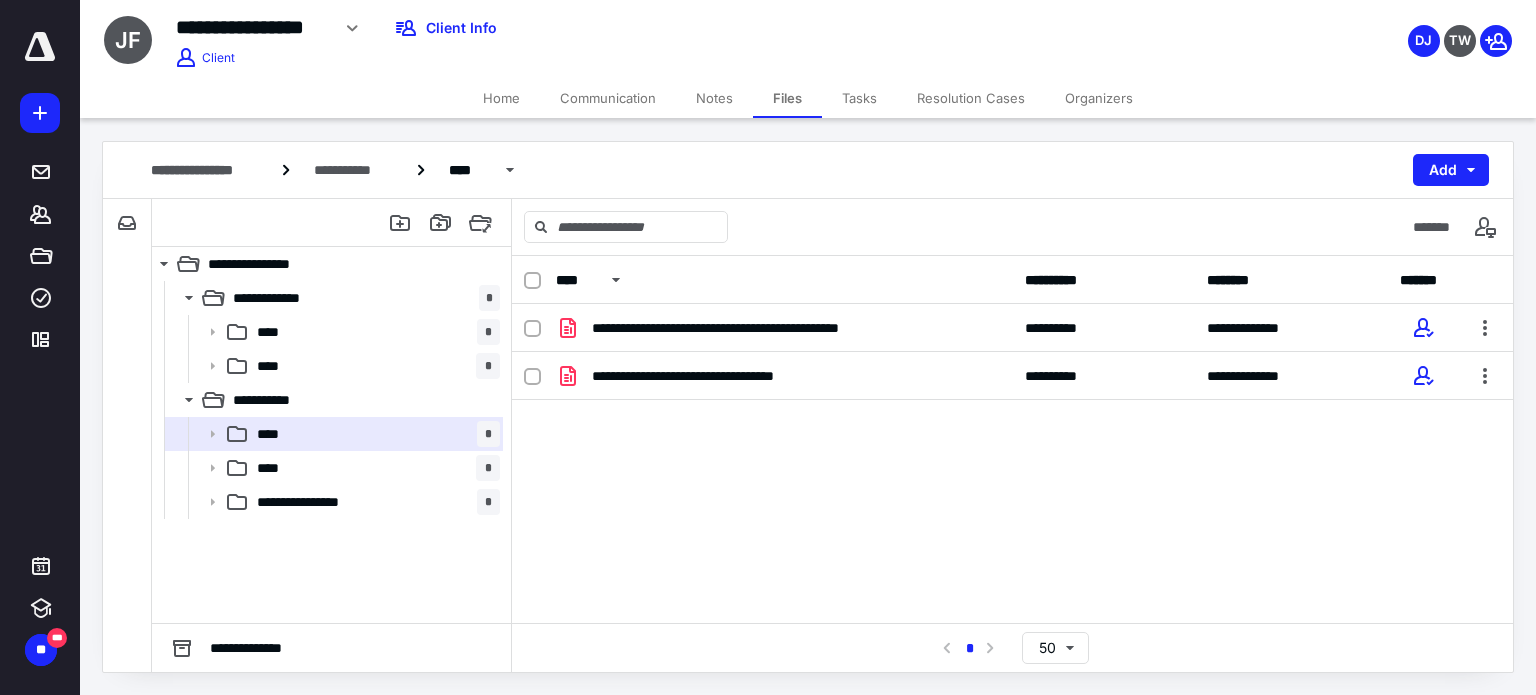 click 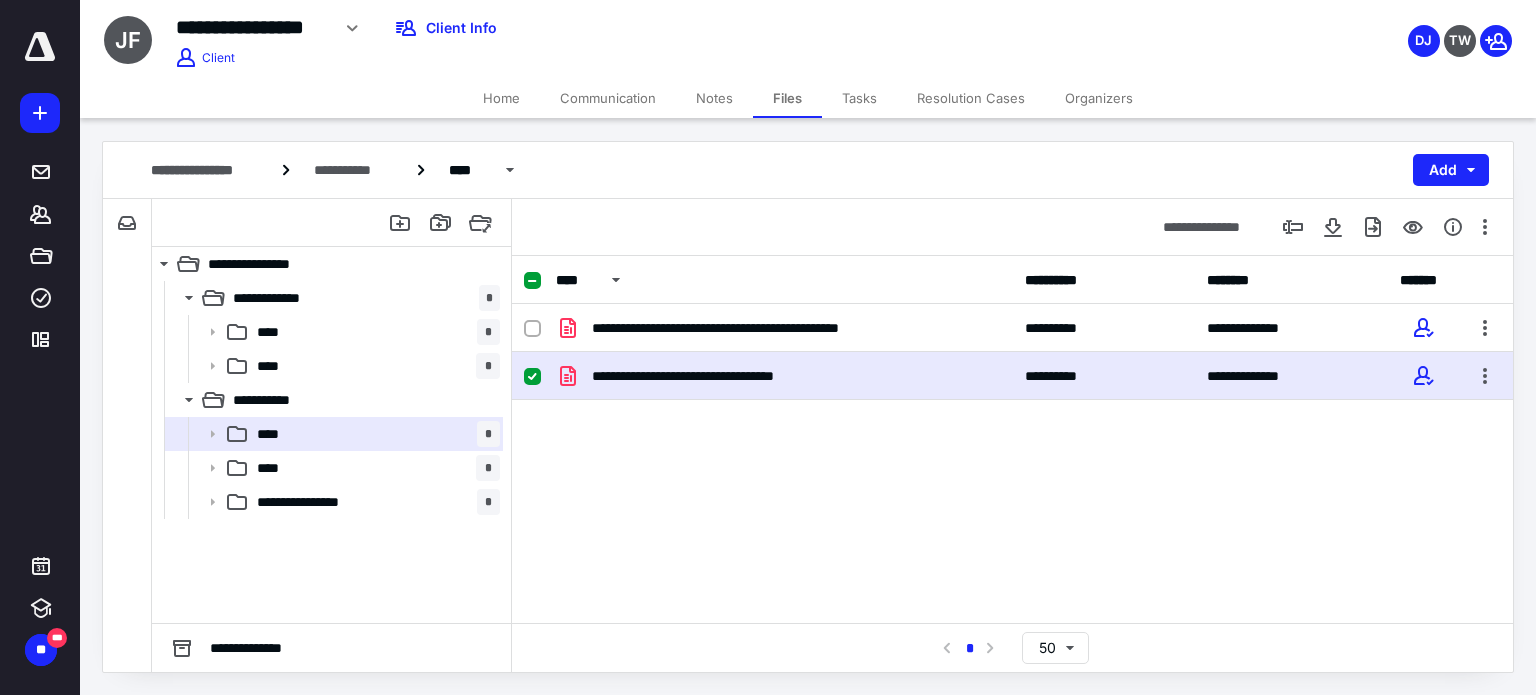 click 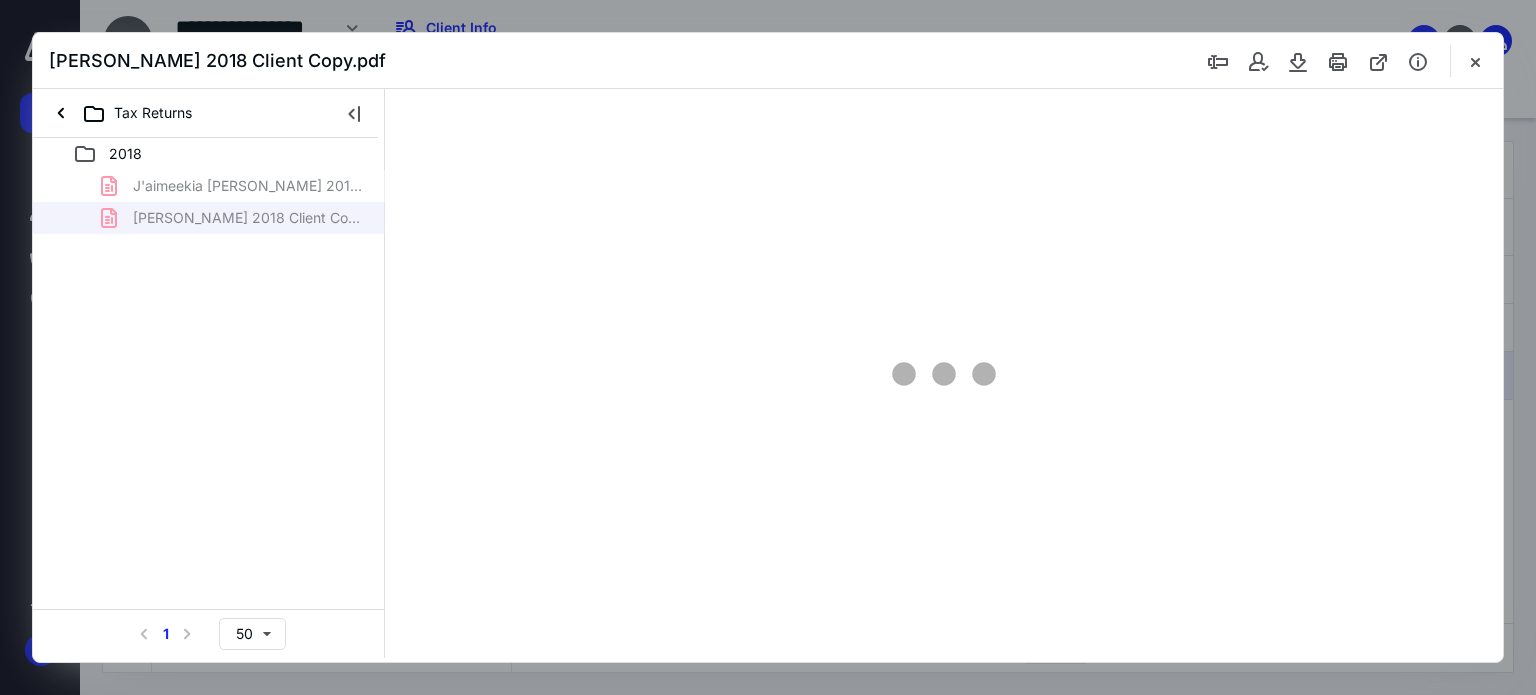 scroll, scrollTop: 0, scrollLeft: 0, axis: both 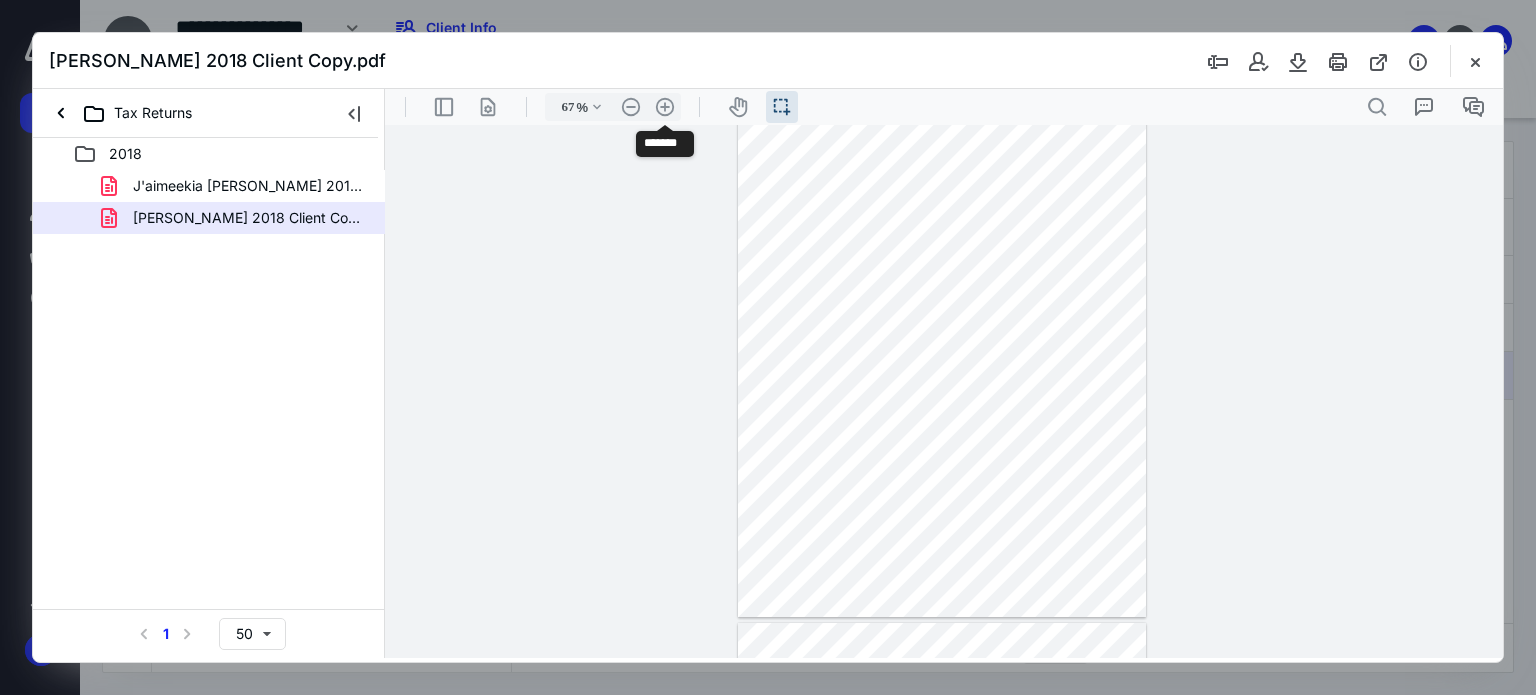 click on ".cls-1{fill:#abb0c4;} icon - header - zoom - in - line" at bounding box center [665, 107] 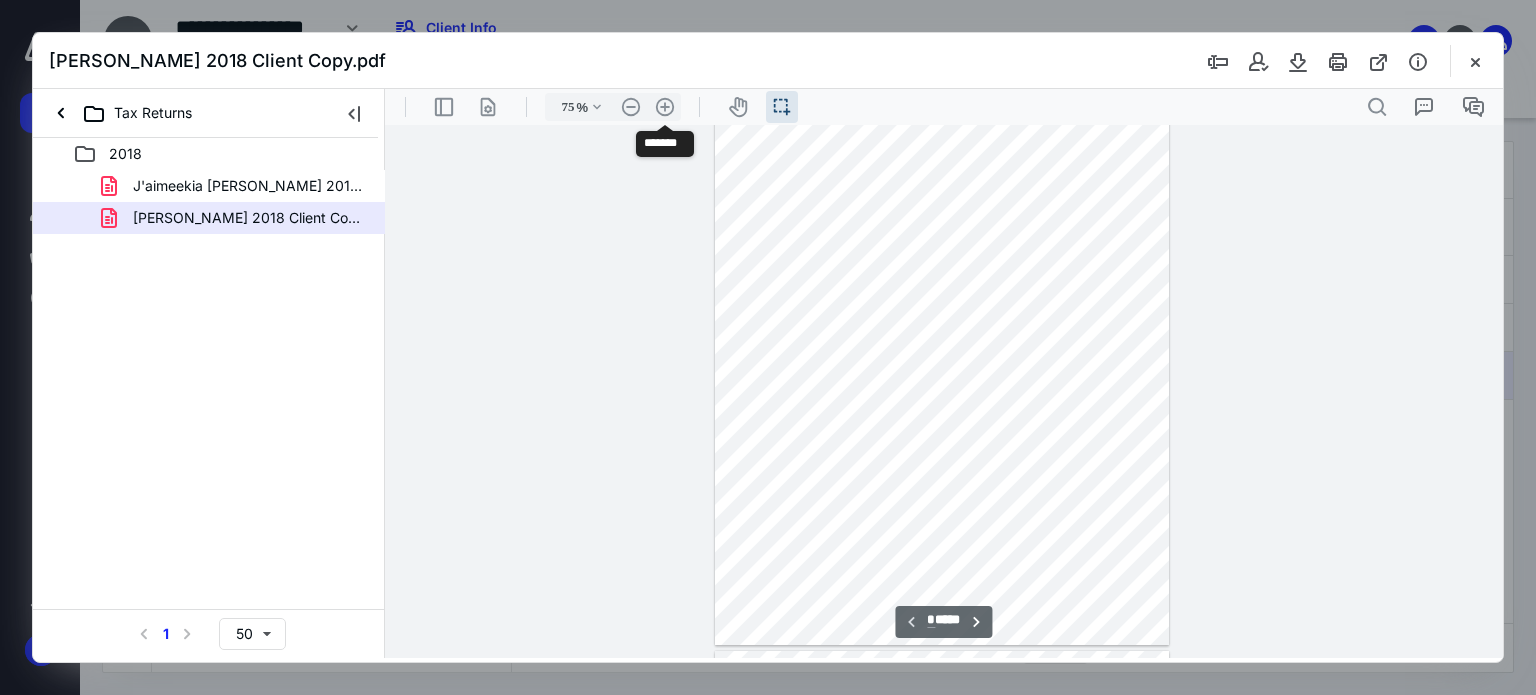 click on ".cls-1{fill:#abb0c4;} icon - header - zoom - in - line" at bounding box center [665, 107] 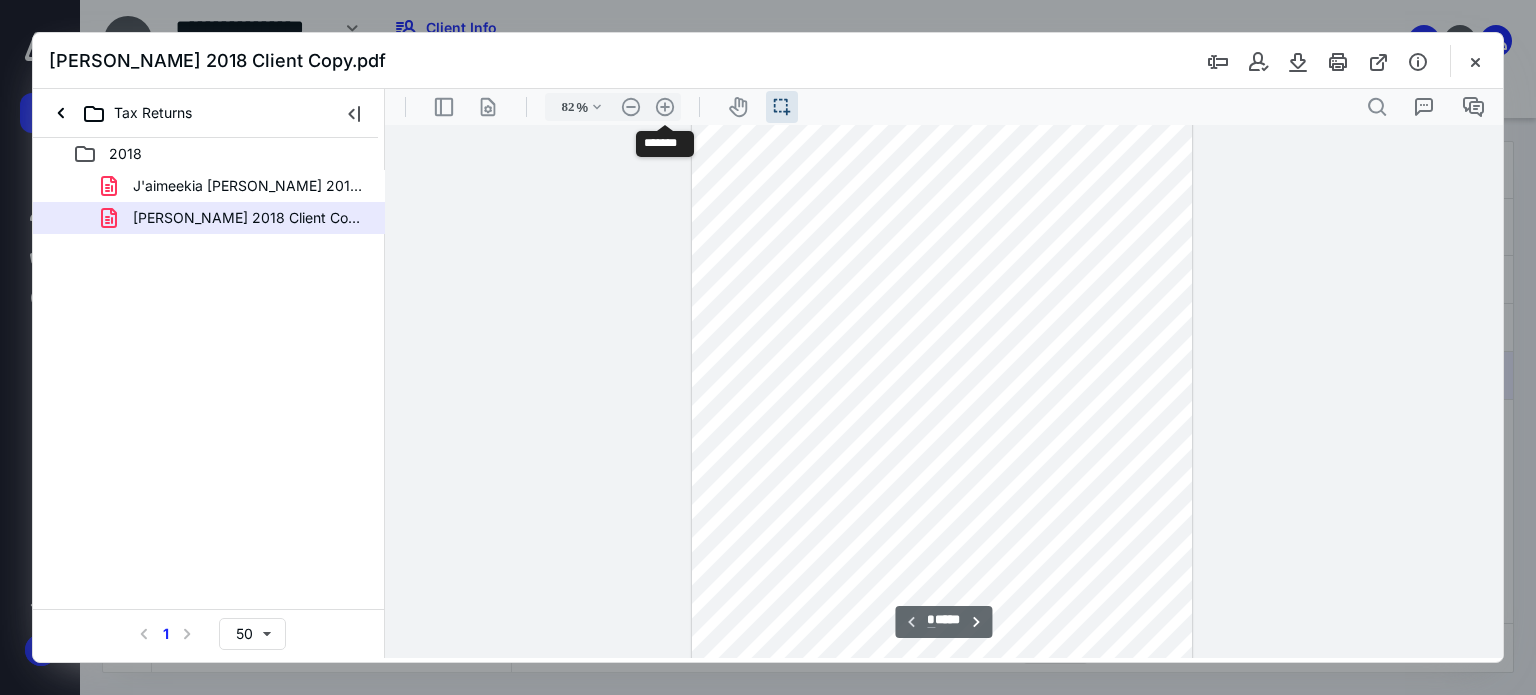 scroll, scrollTop: 103, scrollLeft: 0, axis: vertical 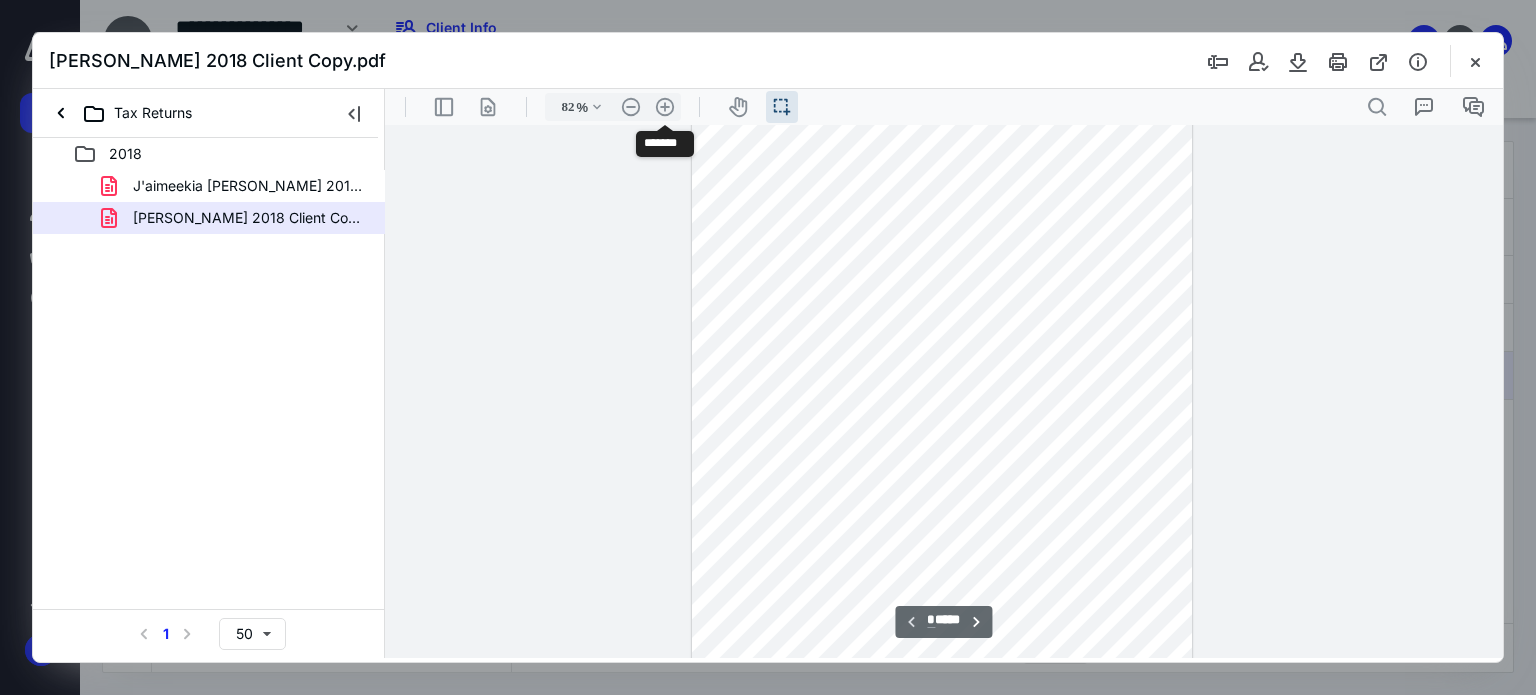 click on ".cls-1{fill:#abb0c4;} icon - header - zoom - in - line" at bounding box center [665, 107] 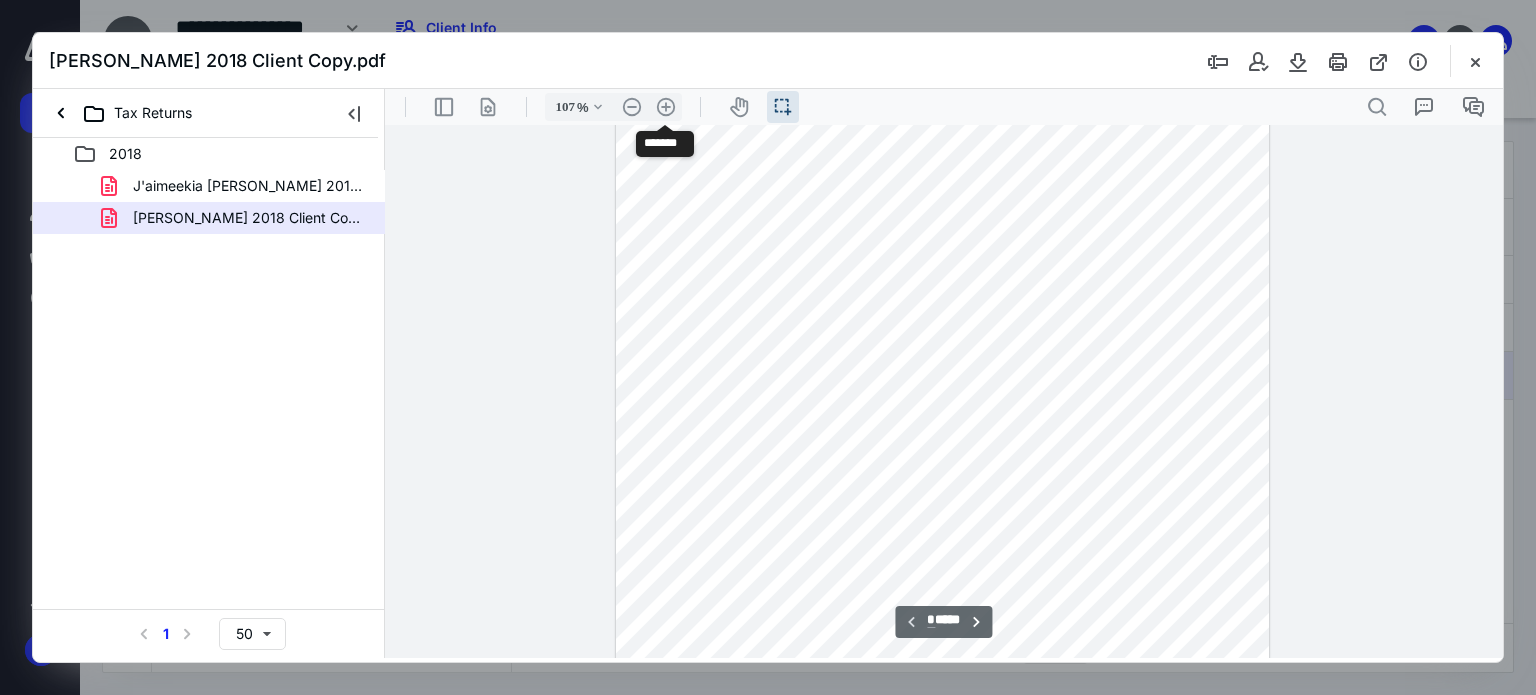 scroll, scrollTop: 211, scrollLeft: 0, axis: vertical 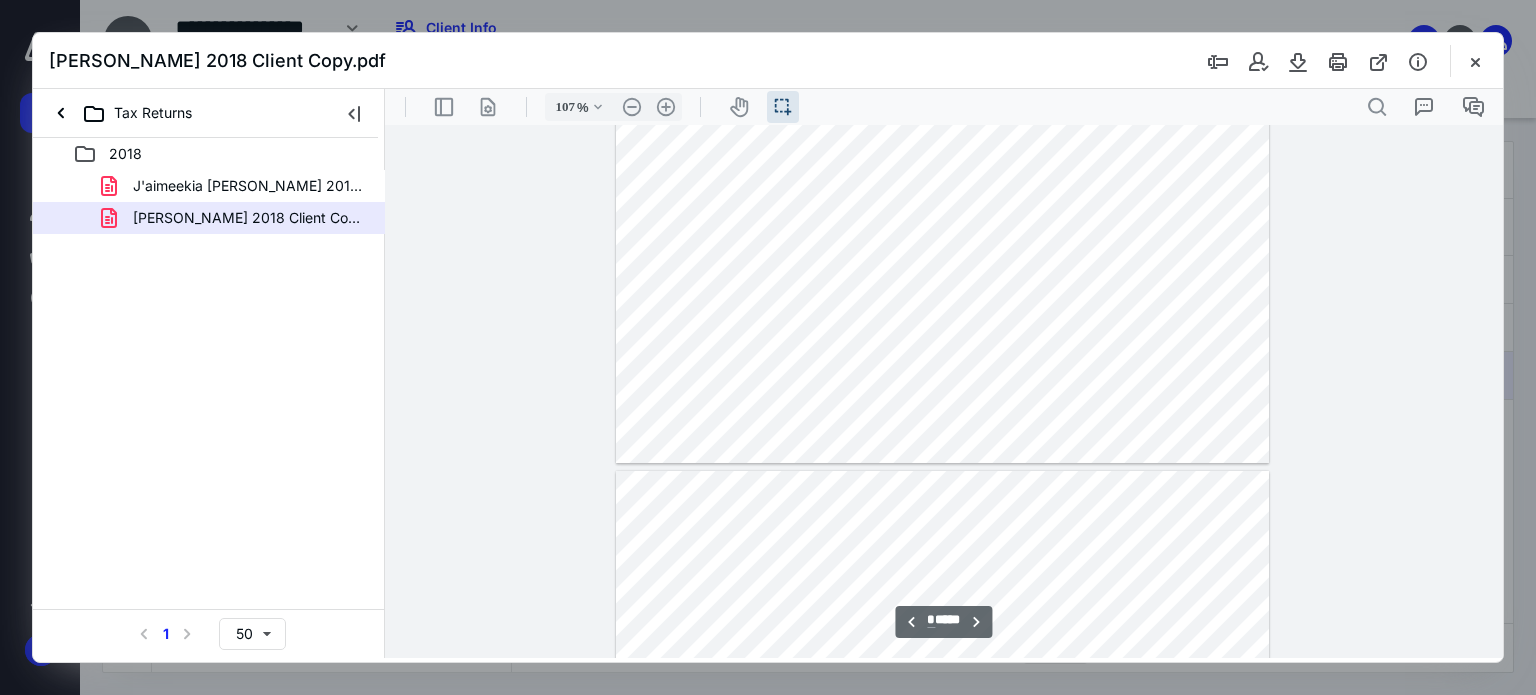 type on "*" 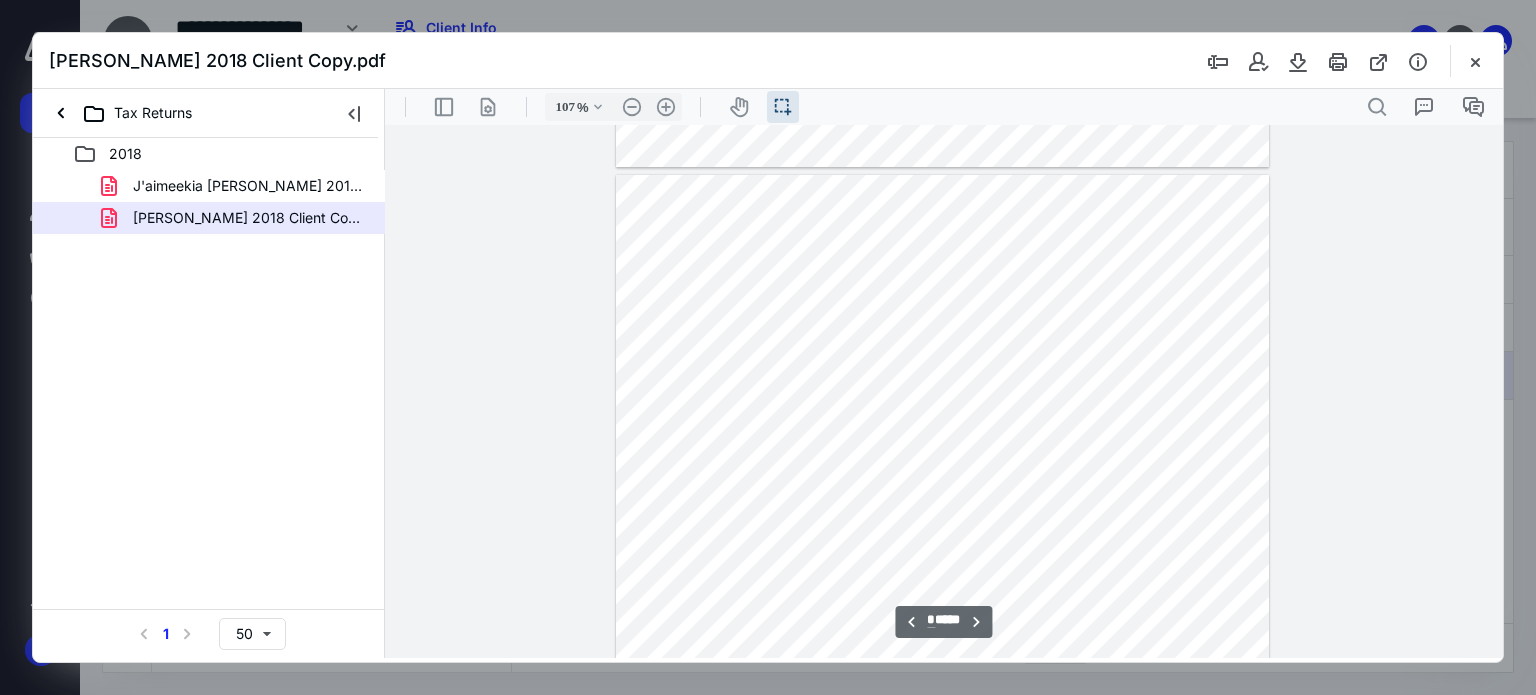 scroll, scrollTop: 1688, scrollLeft: 0, axis: vertical 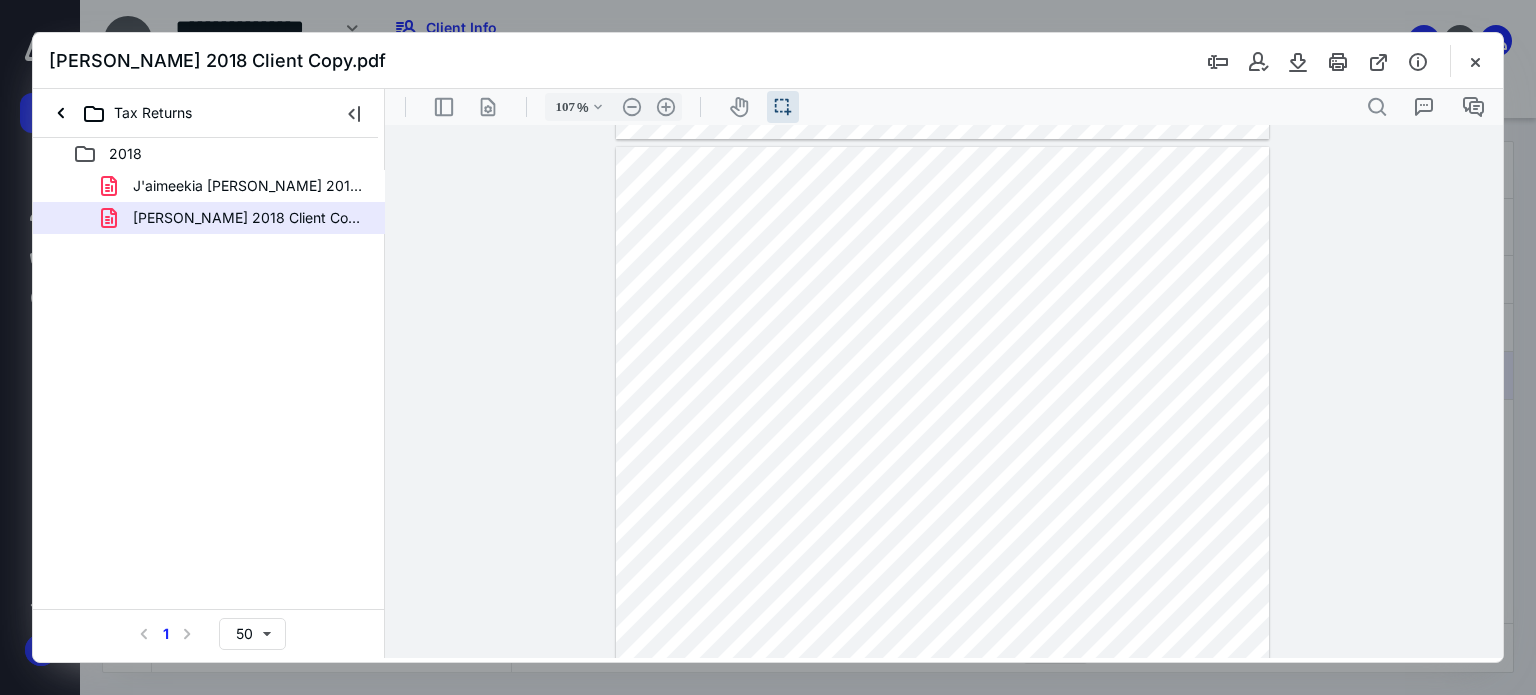 click at bounding box center [1475, 61] 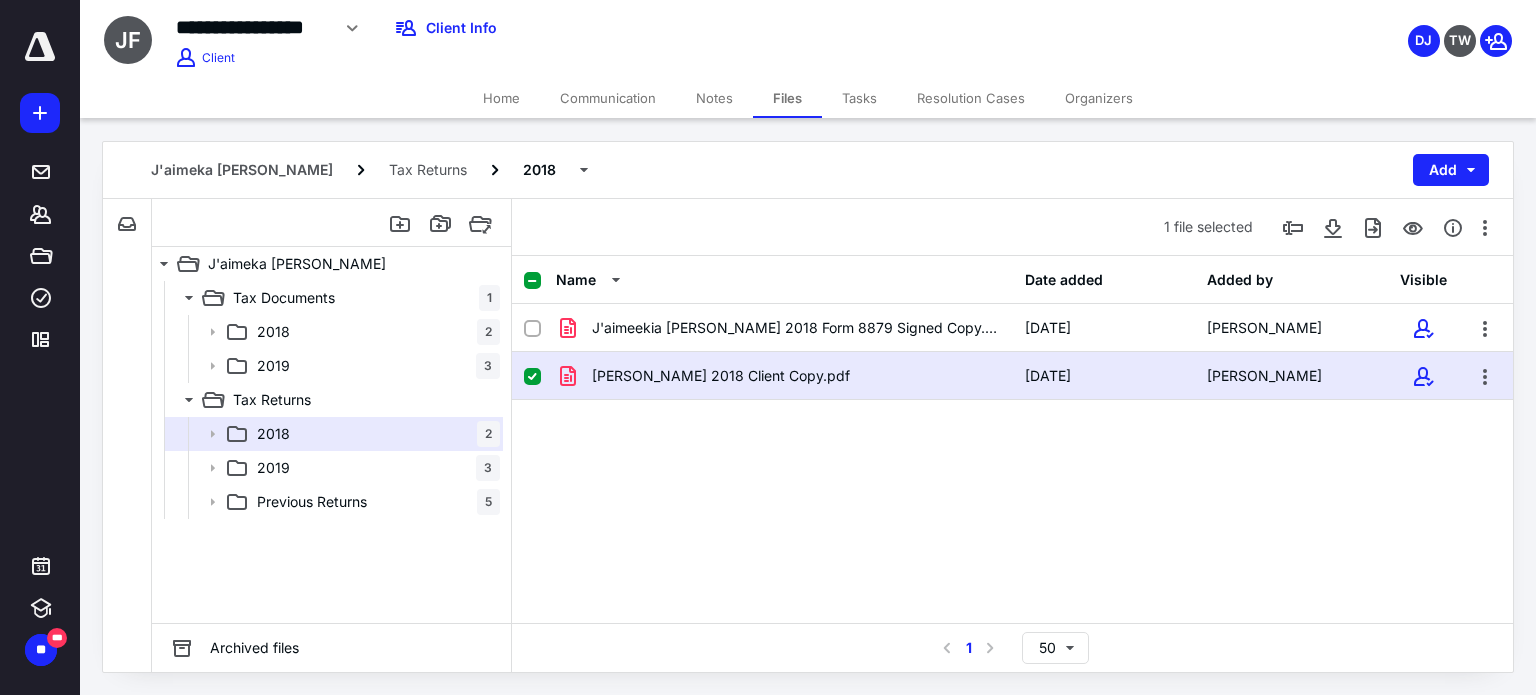 click 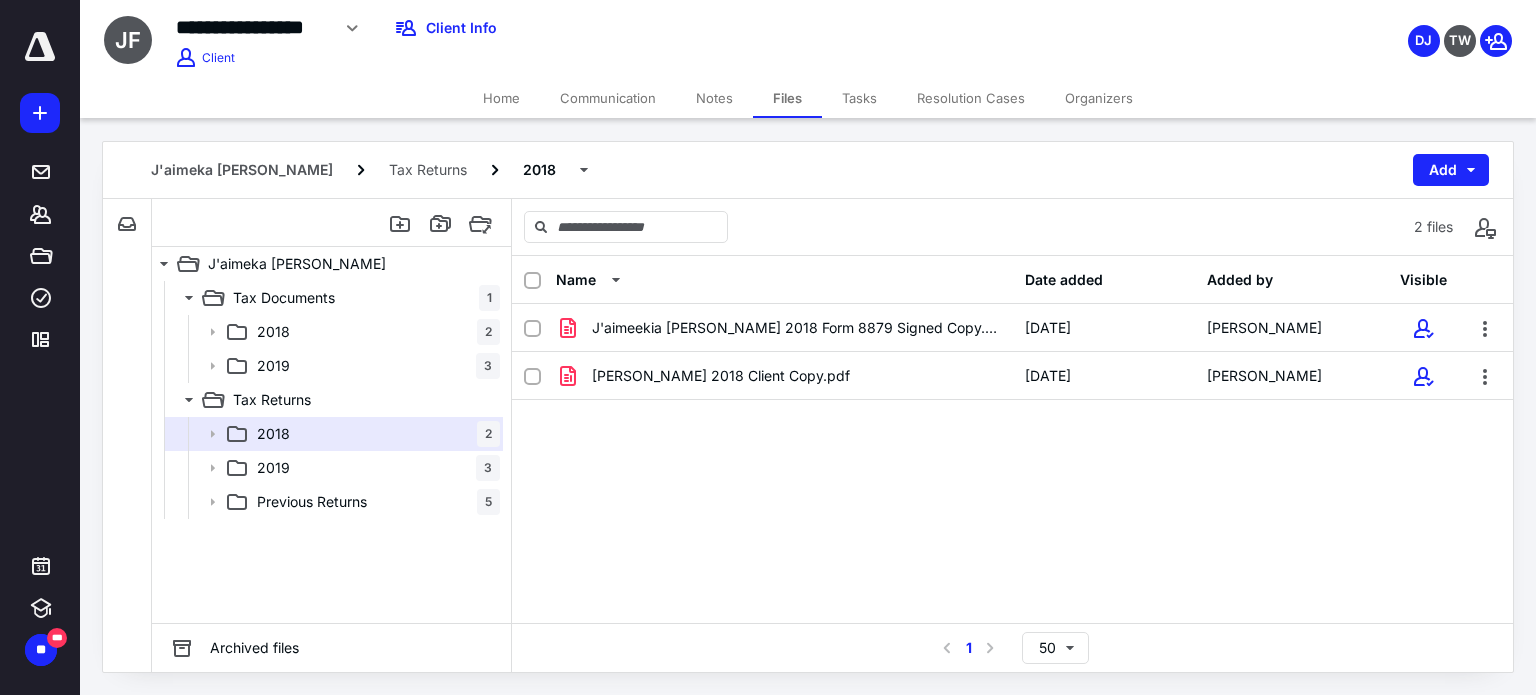 click 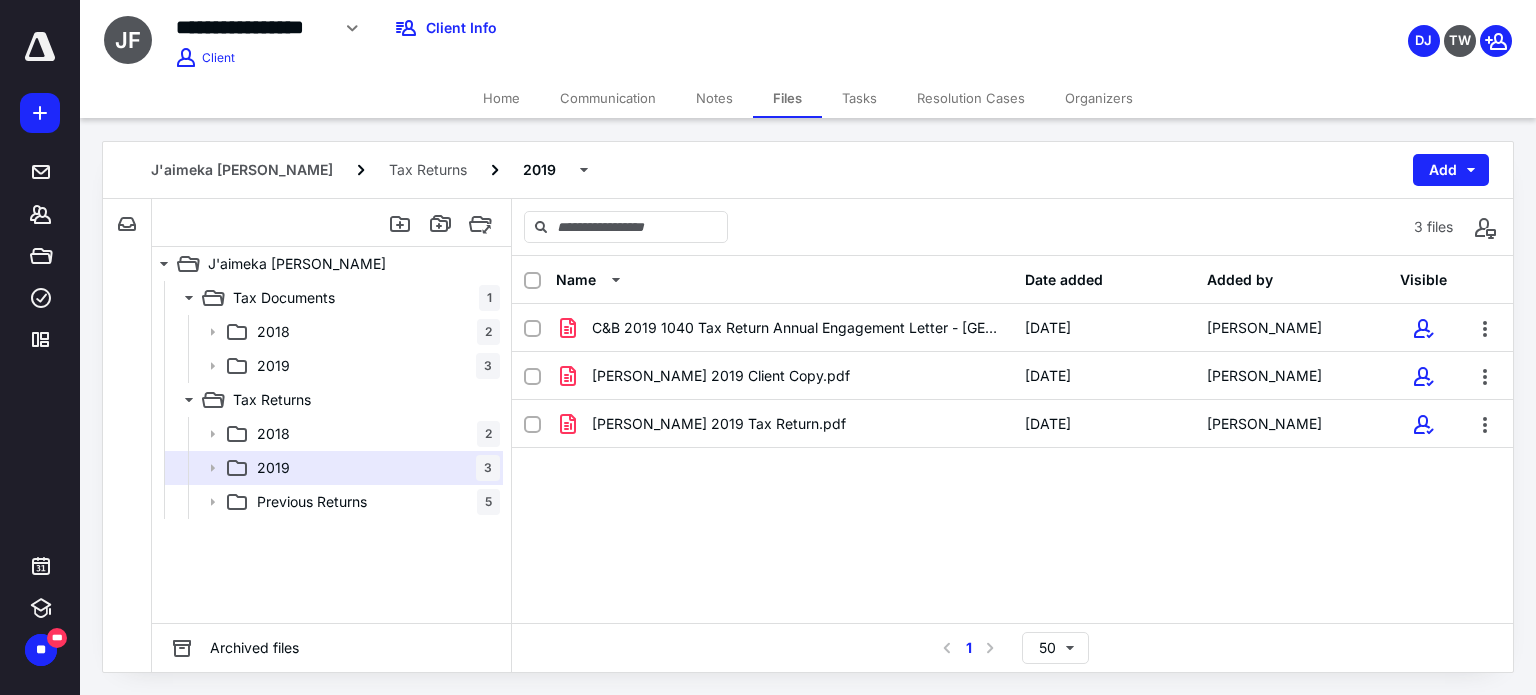 click 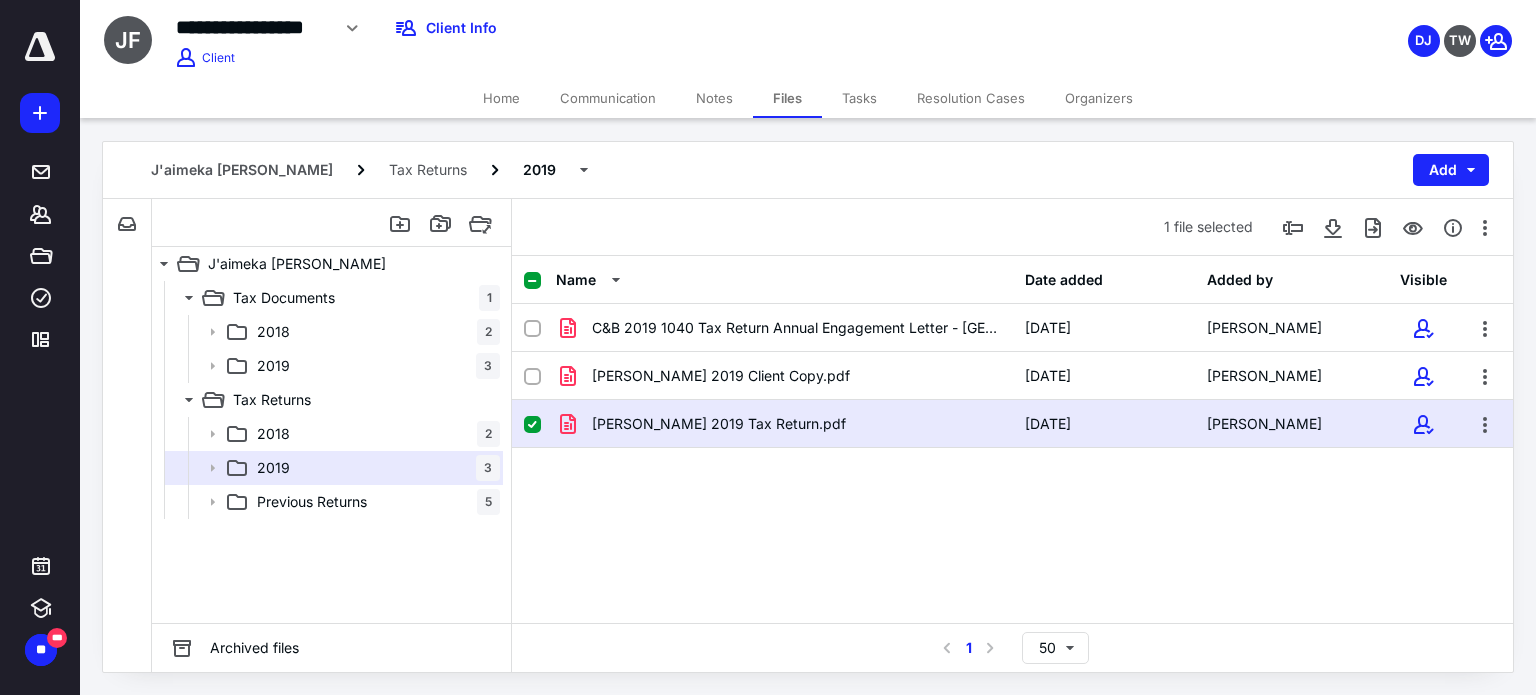 click 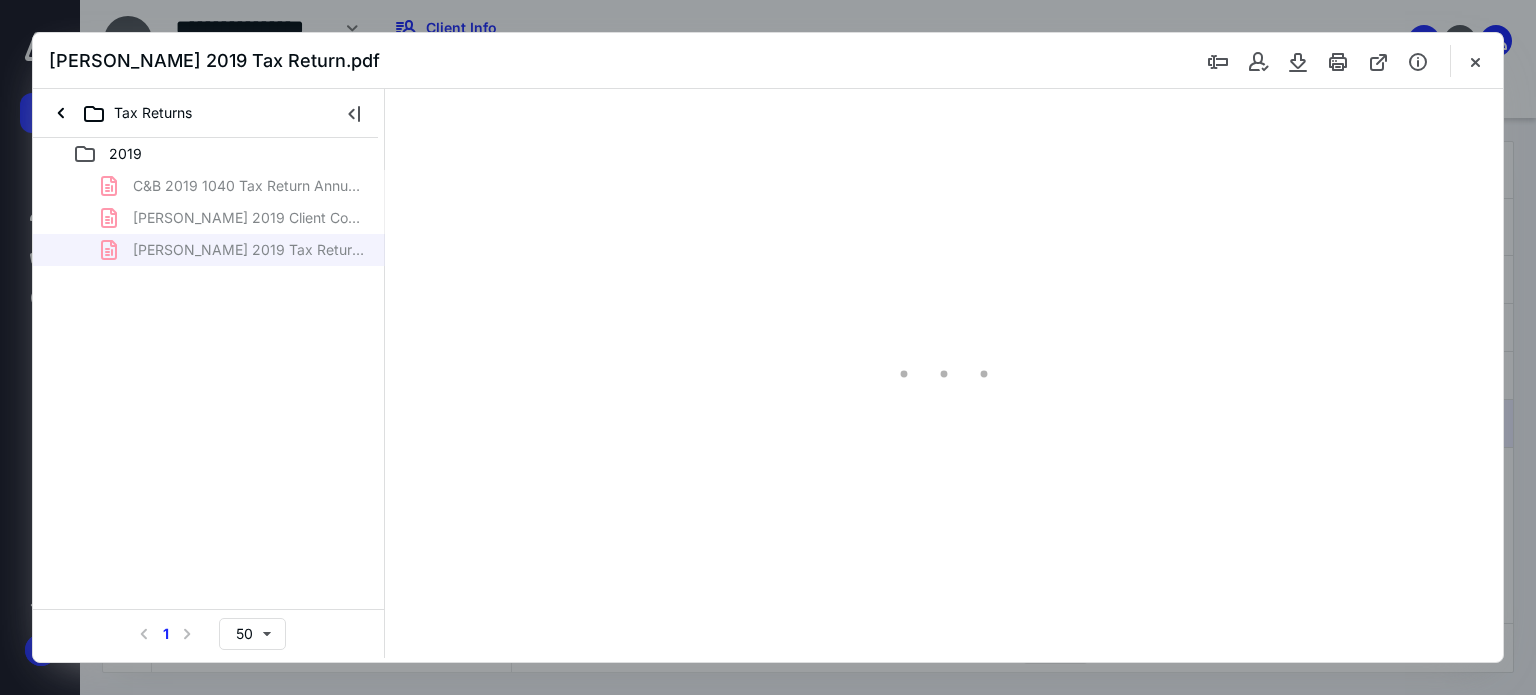 scroll, scrollTop: 0, scrollLeft: 0, axis: both 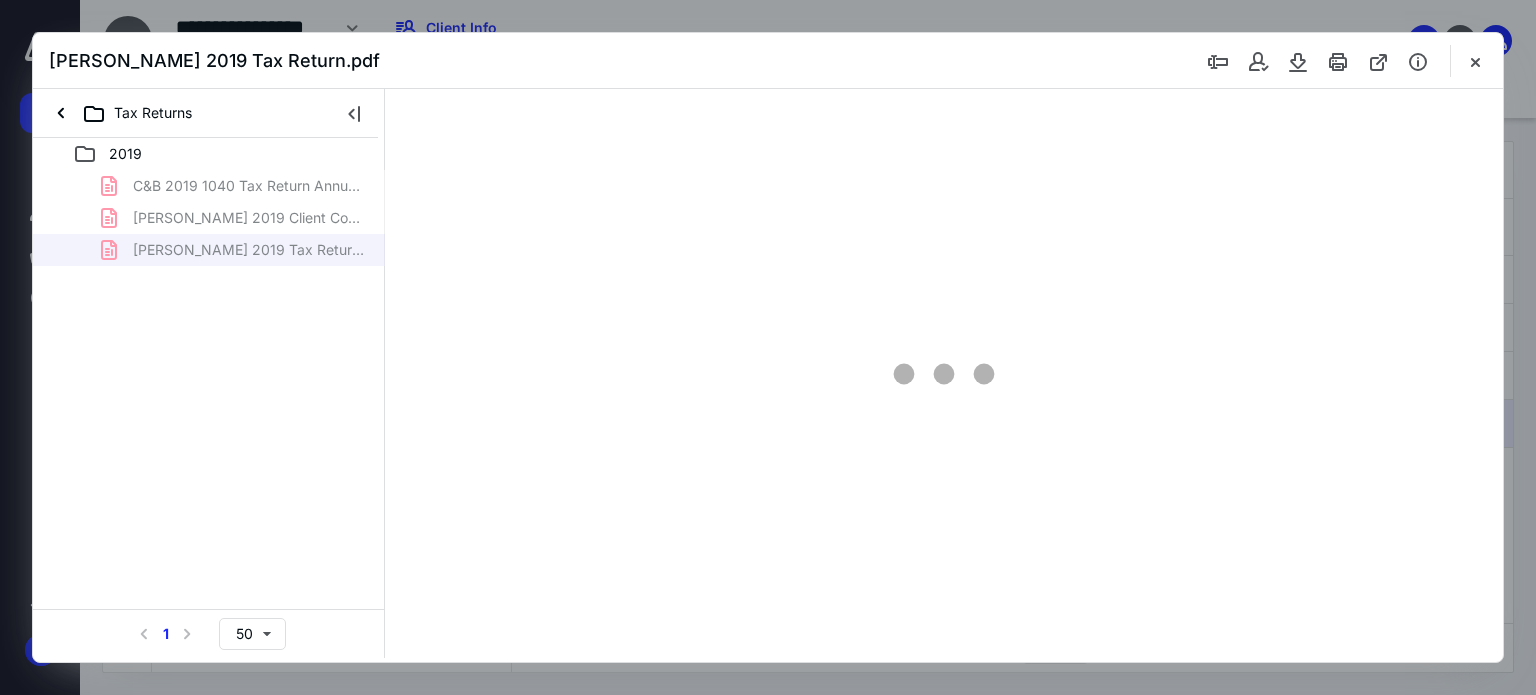 type on "67" 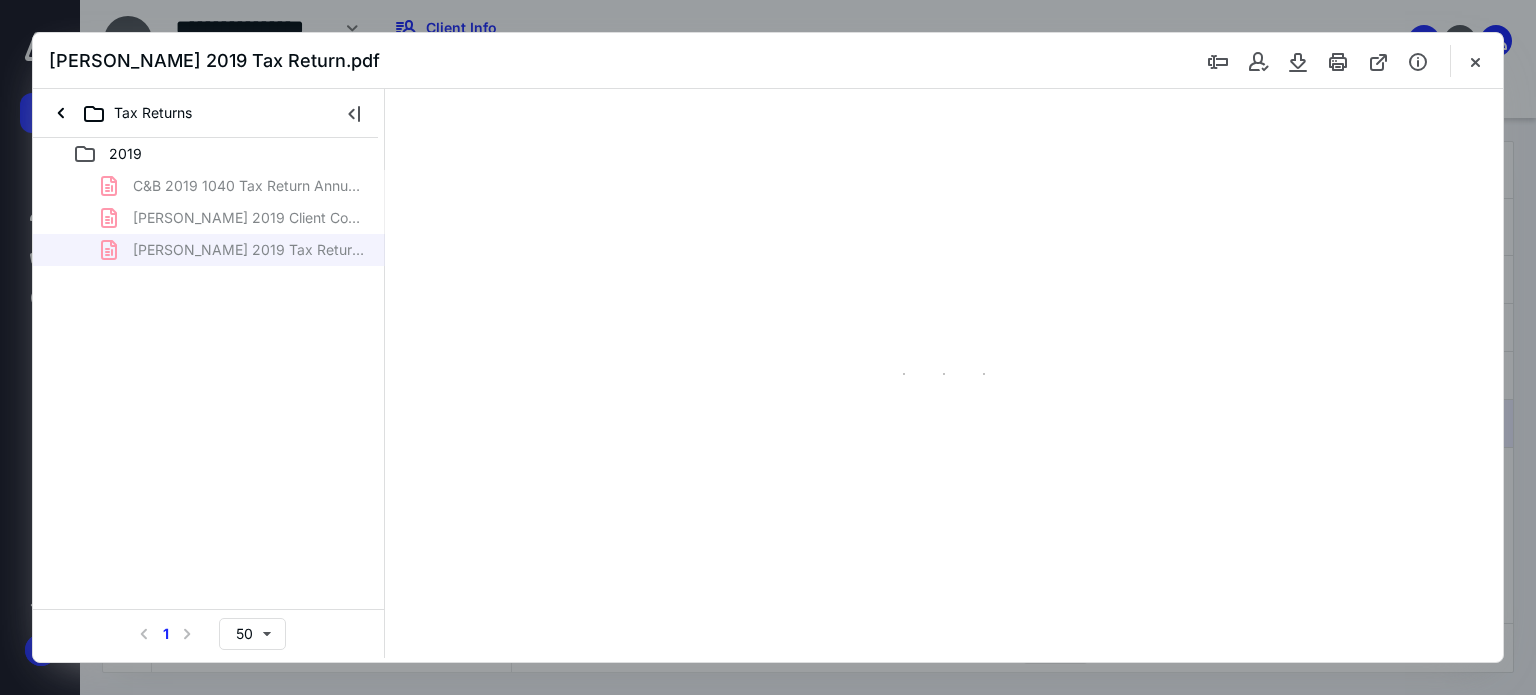 scroll, scrollTop: 39, scrollLeft: 0, axis: vertical 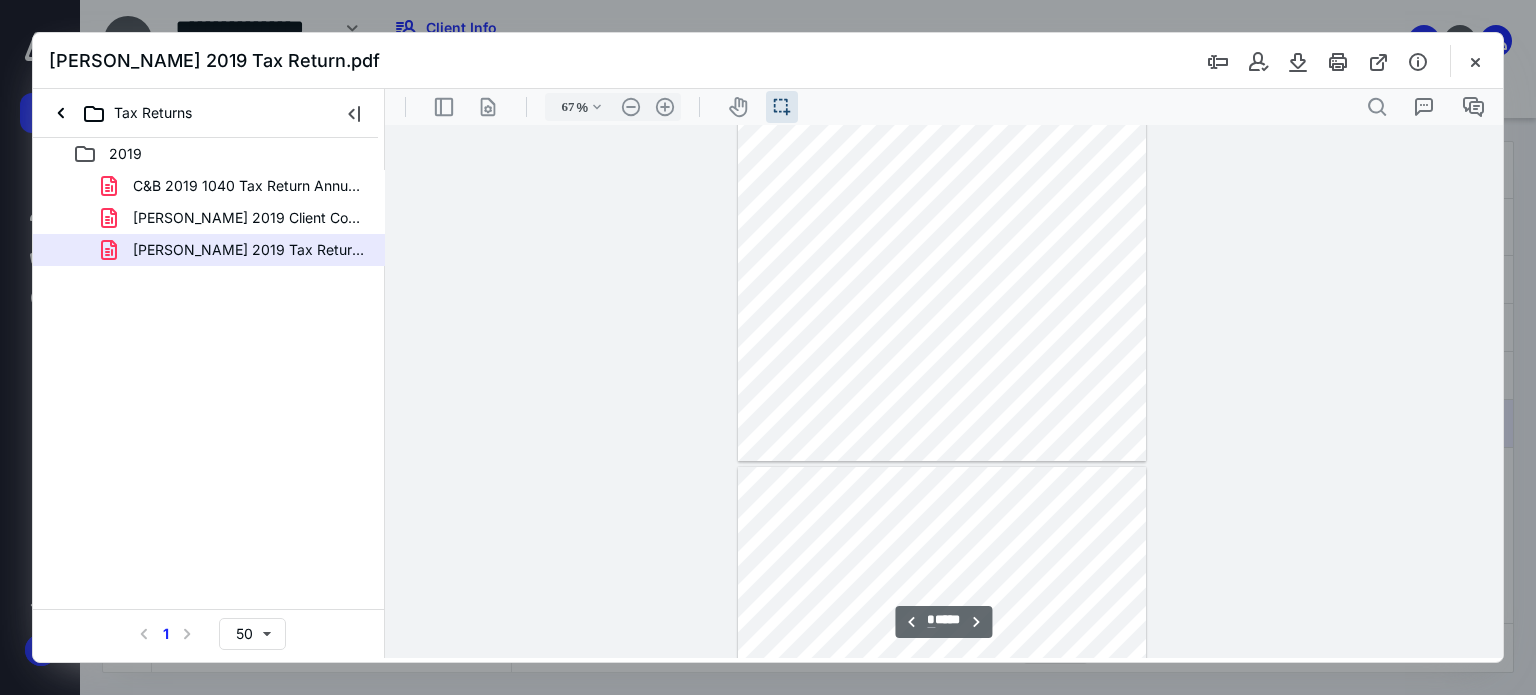 type on "*" 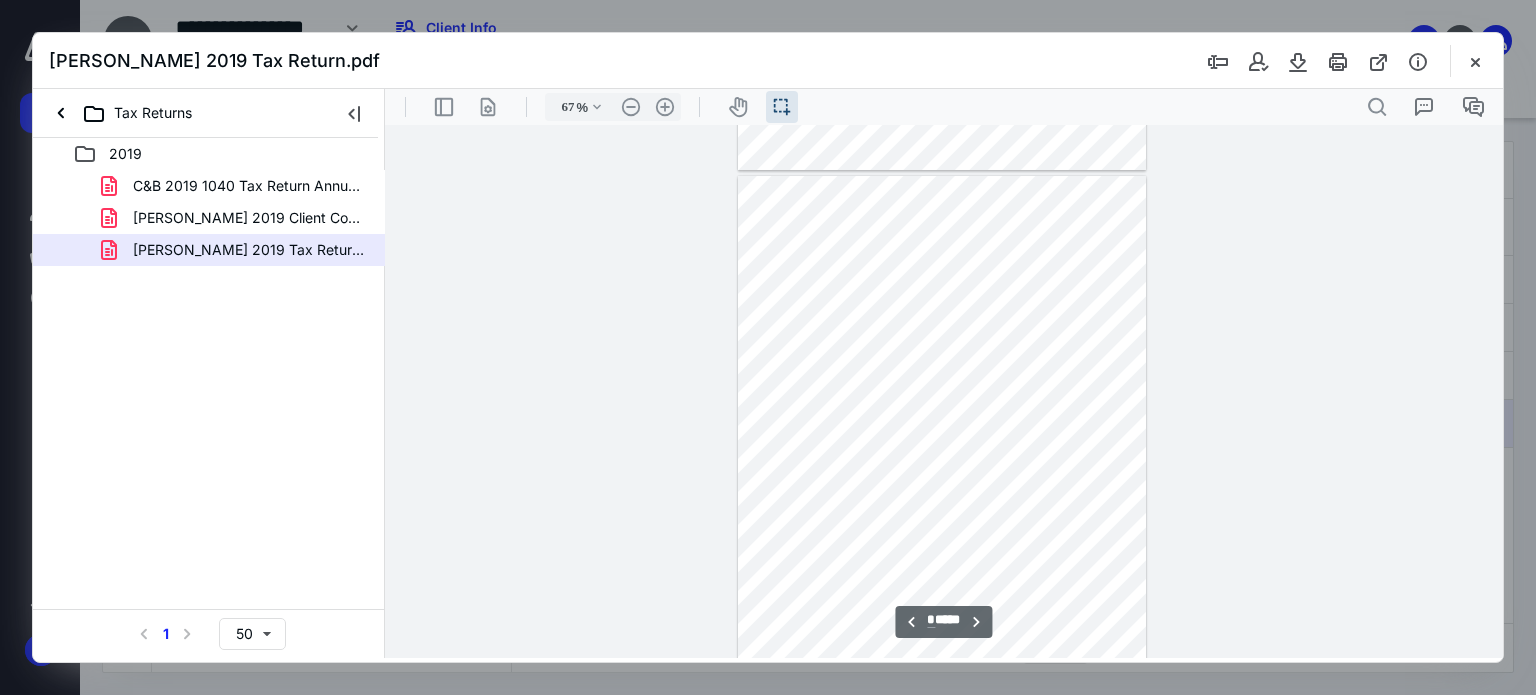 scroll, scrollTop: 1043, scrollLeft: 0, axis: vertical 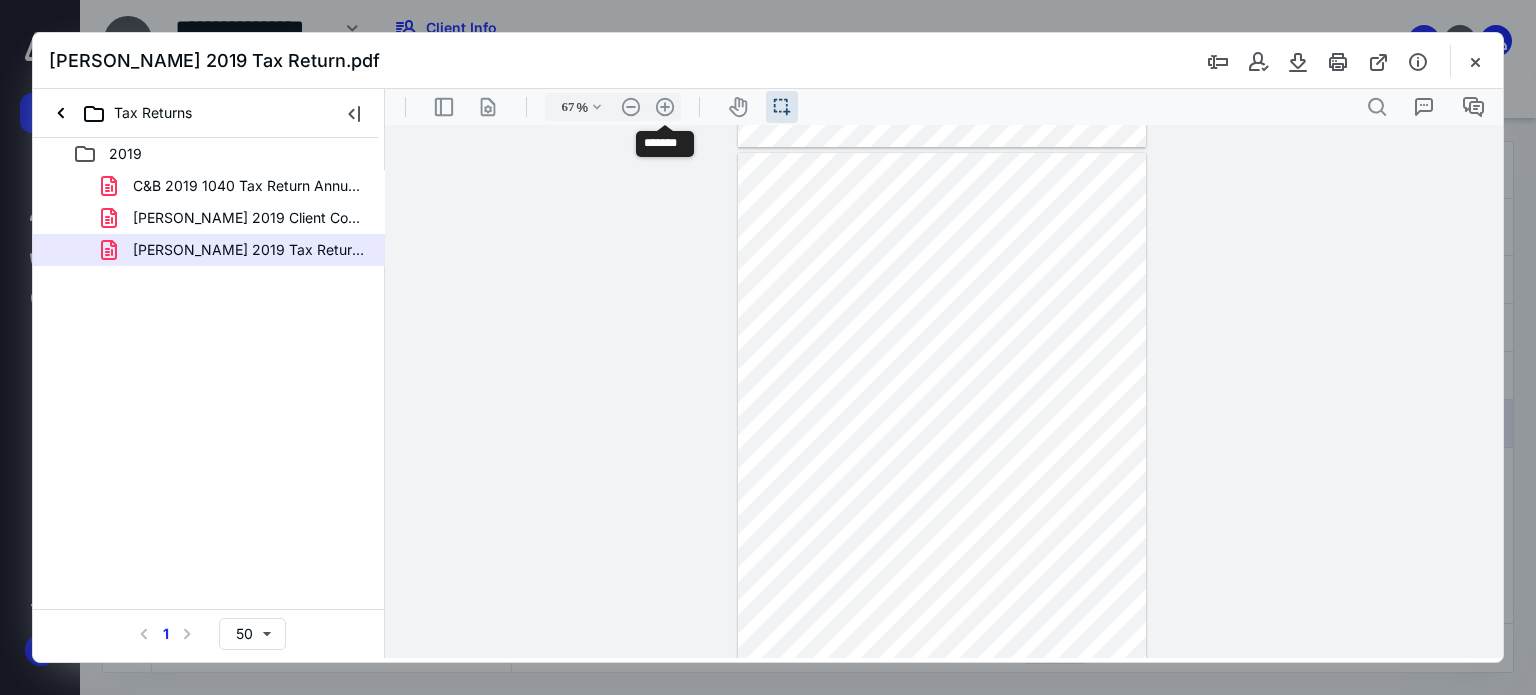 click on ".cls-1{fill:#abb0c4;} icon - header - zoom - in - line" at bounding box center (665, 107) 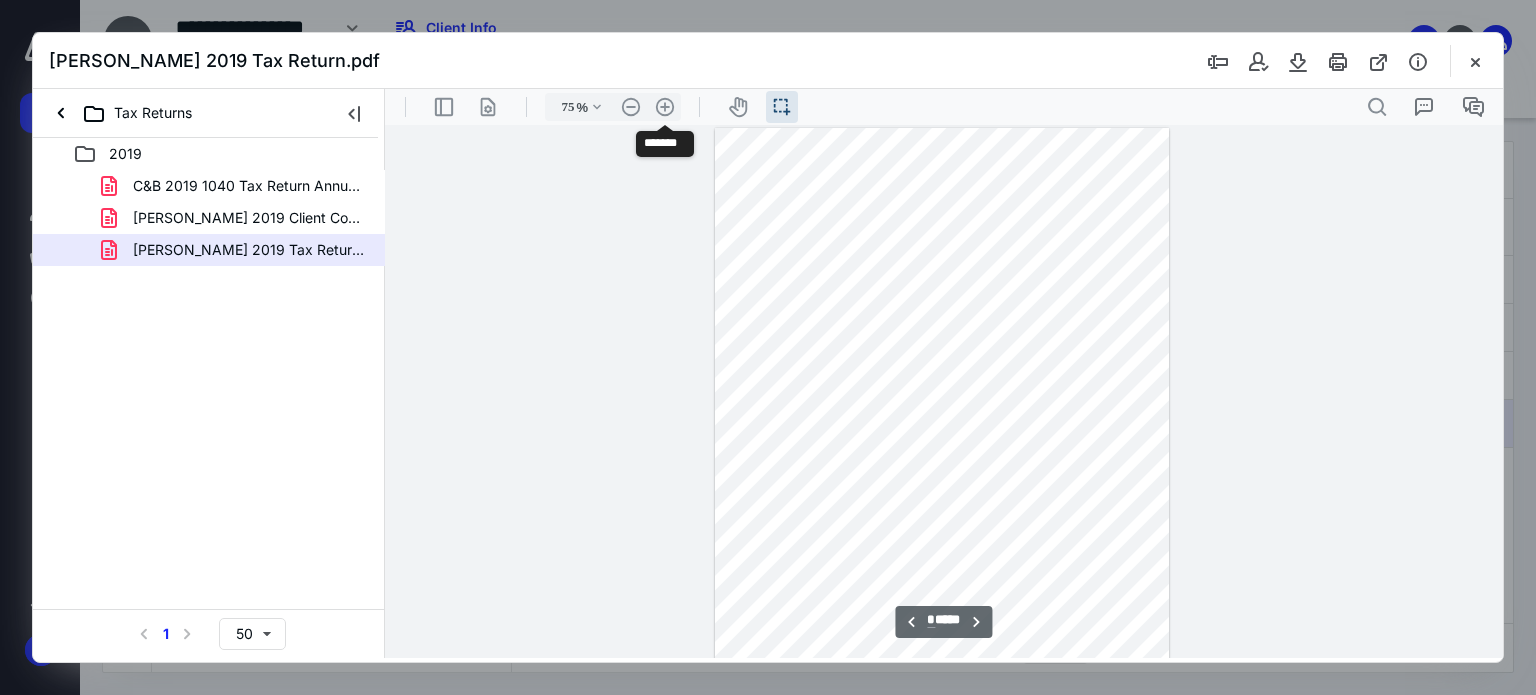click on ".cls-1{fill:#abb0c4;} icon - header - zoom - in - line" at bounding box center [665, 107] 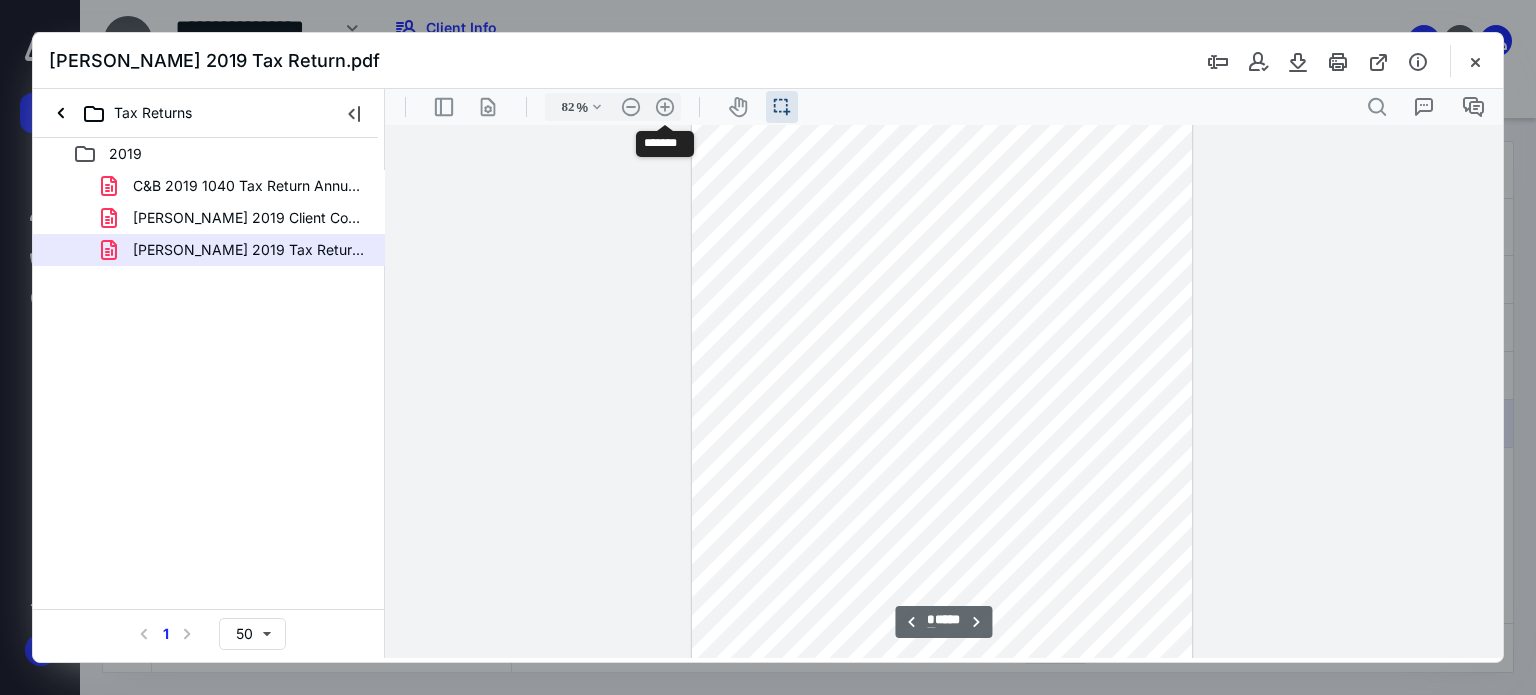 click on ".cls-1{fill:#abb0c4;} icon - header - zoom - in - line" at bounding box center [665, 107] 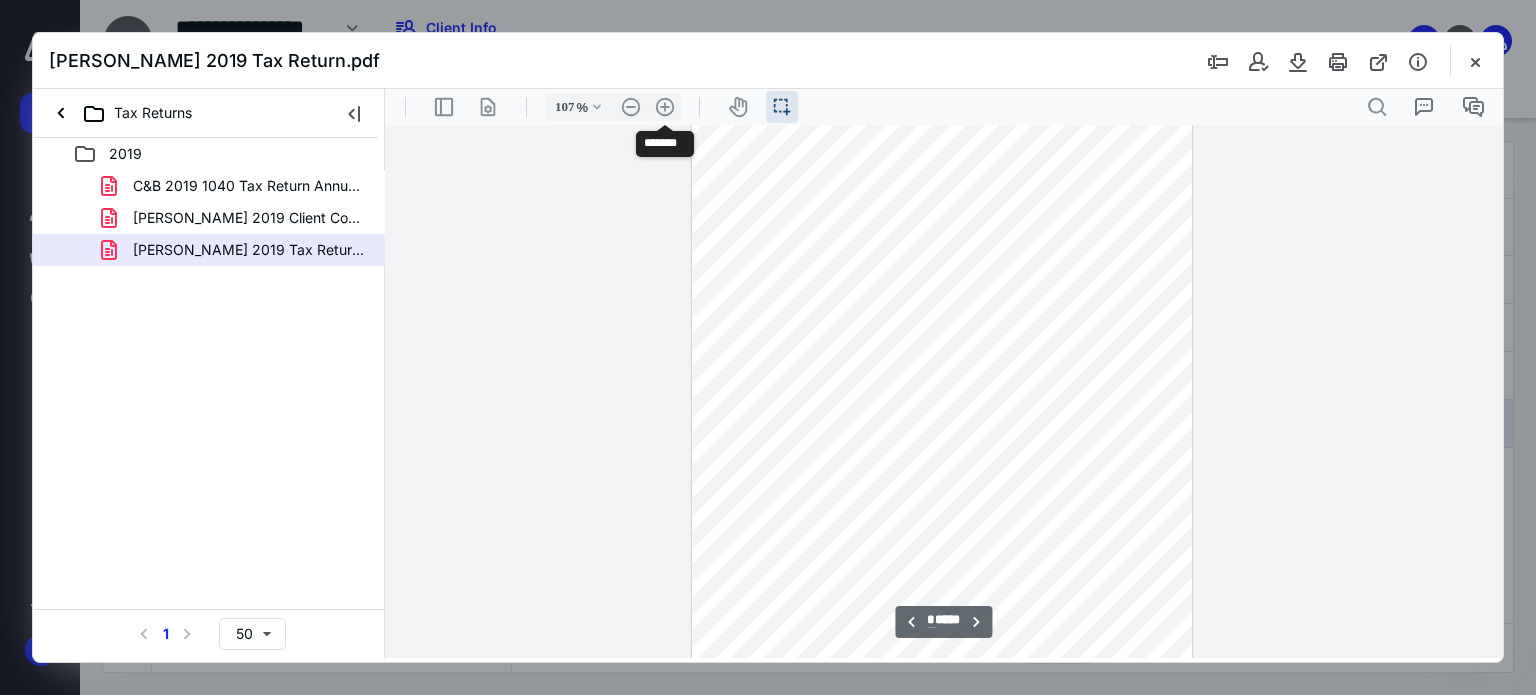 scroll, scrollTop: 1816, scrollLeft: 0, axis: vertical 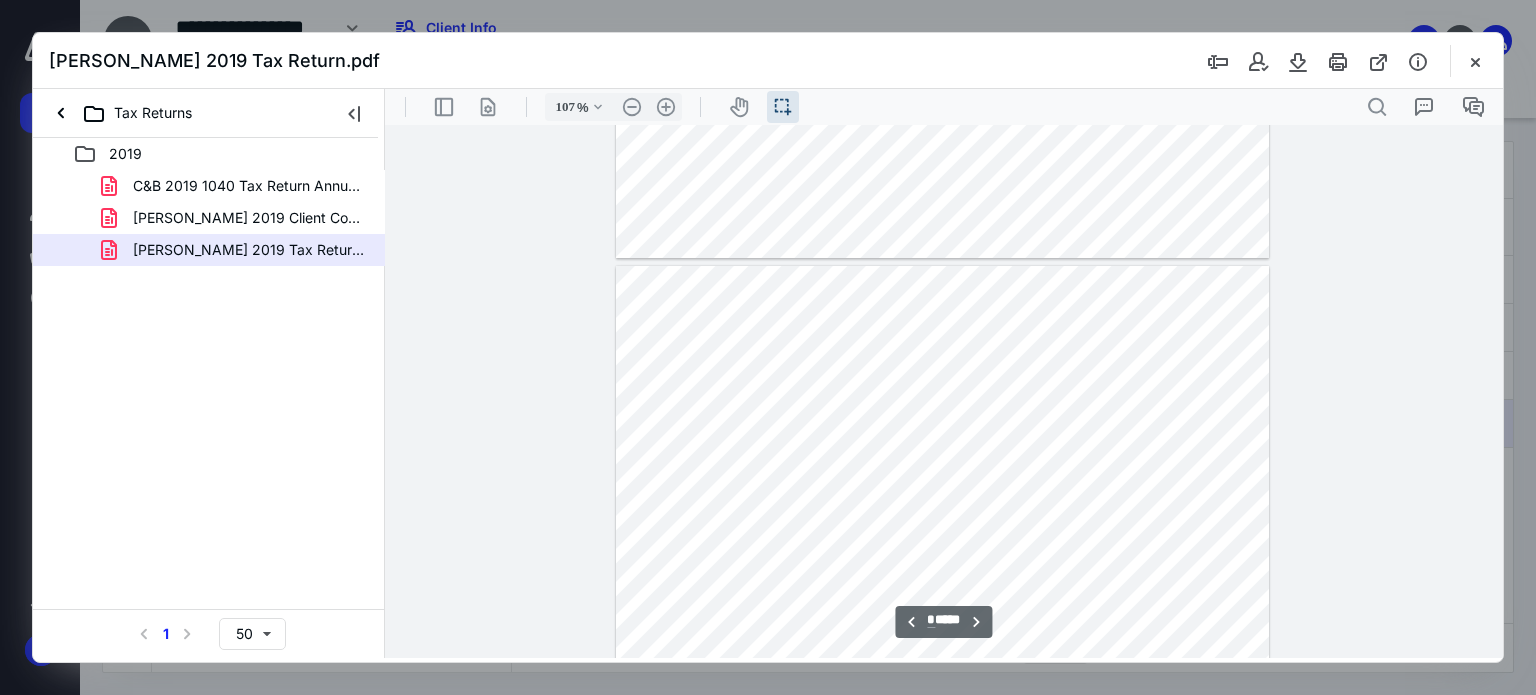 type on "*" 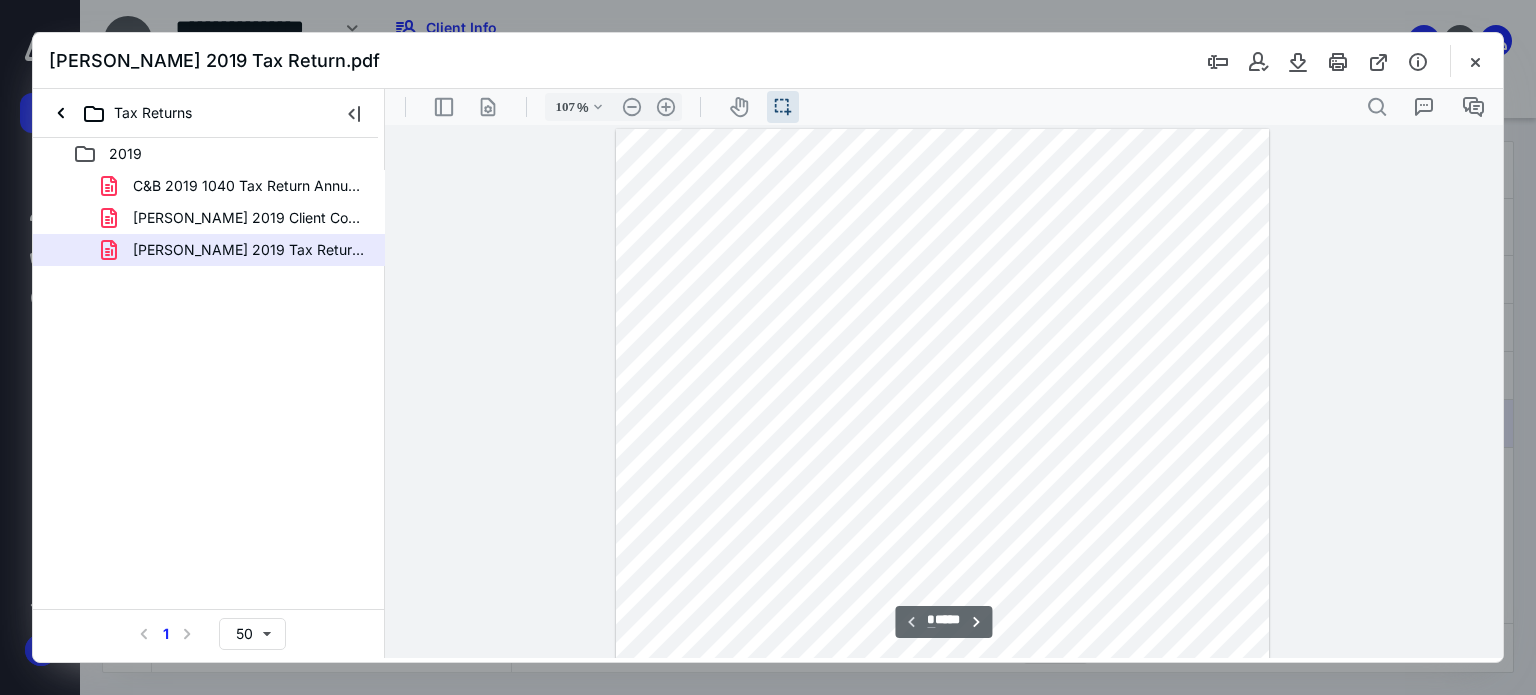click at bounding box center (1475, 61) 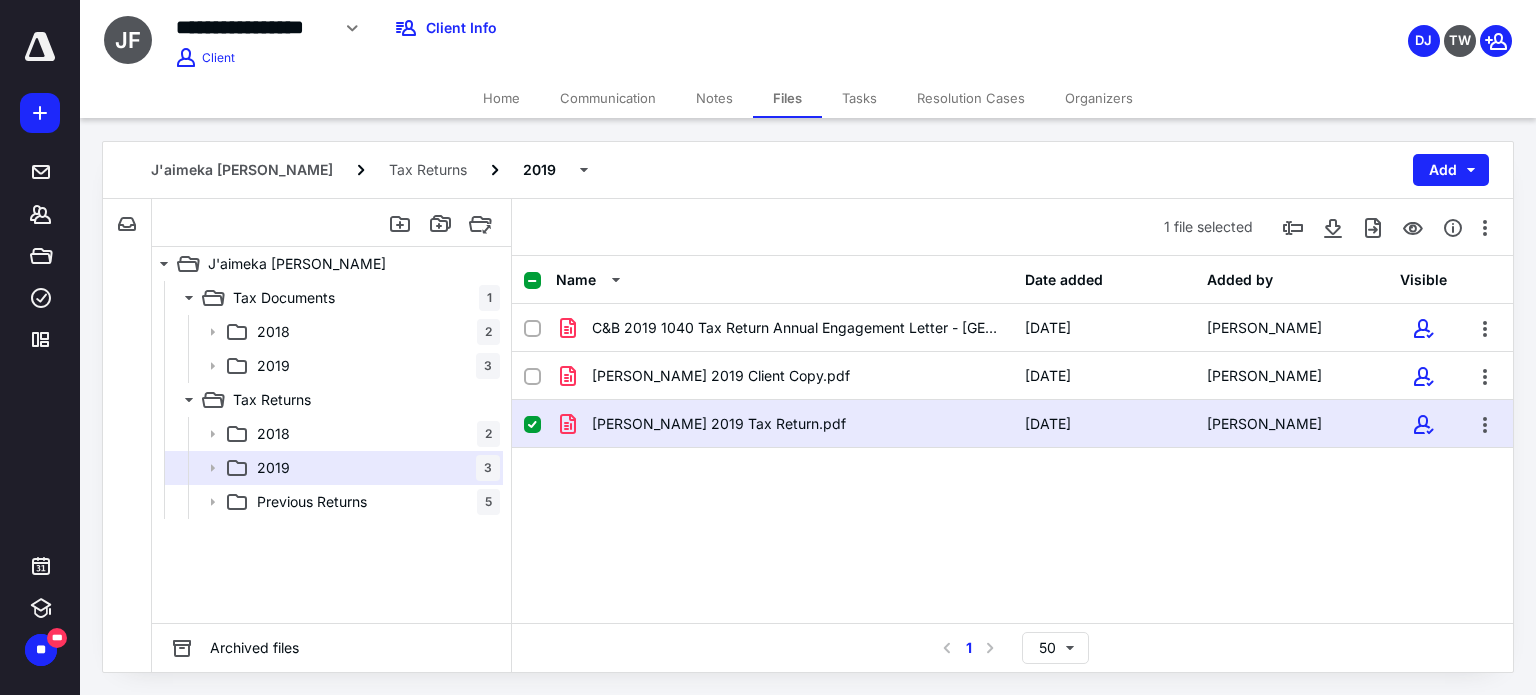 click at bounding box center [532, 425] 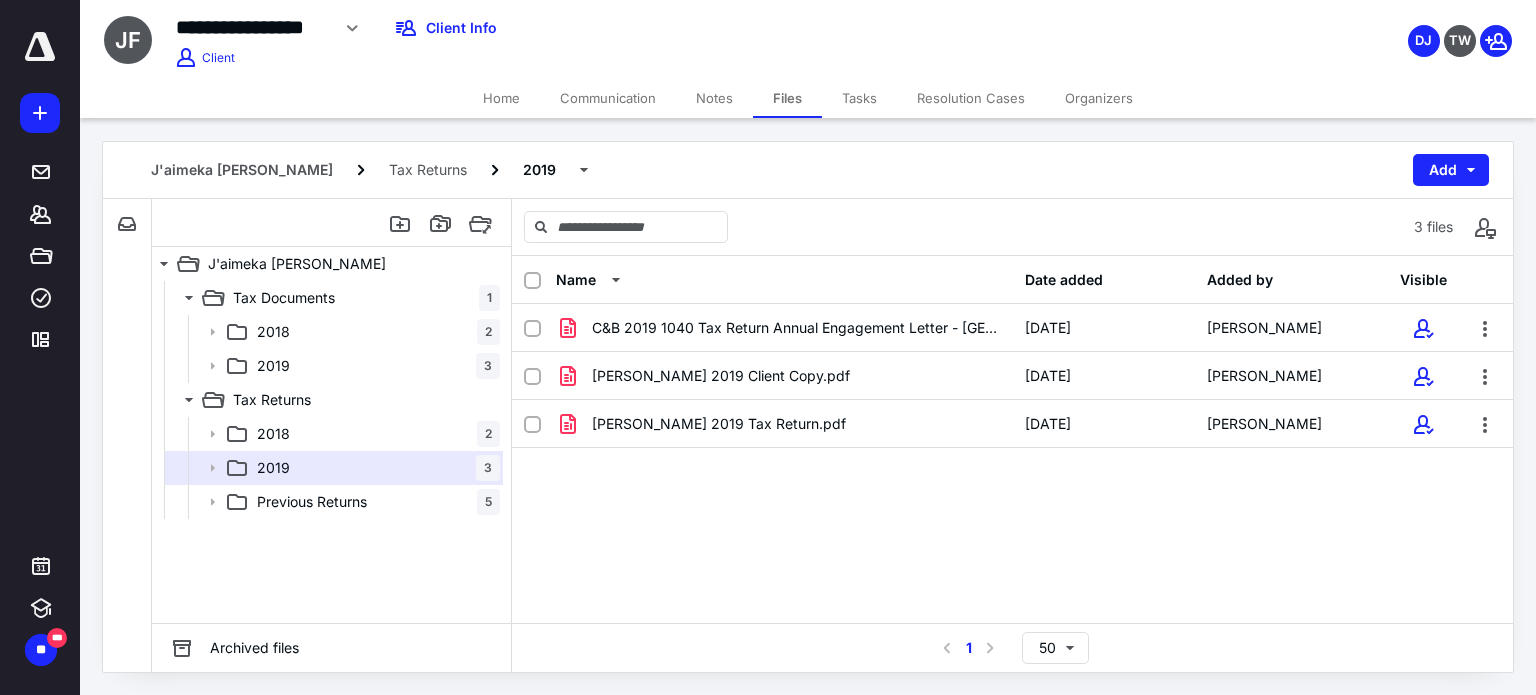 click 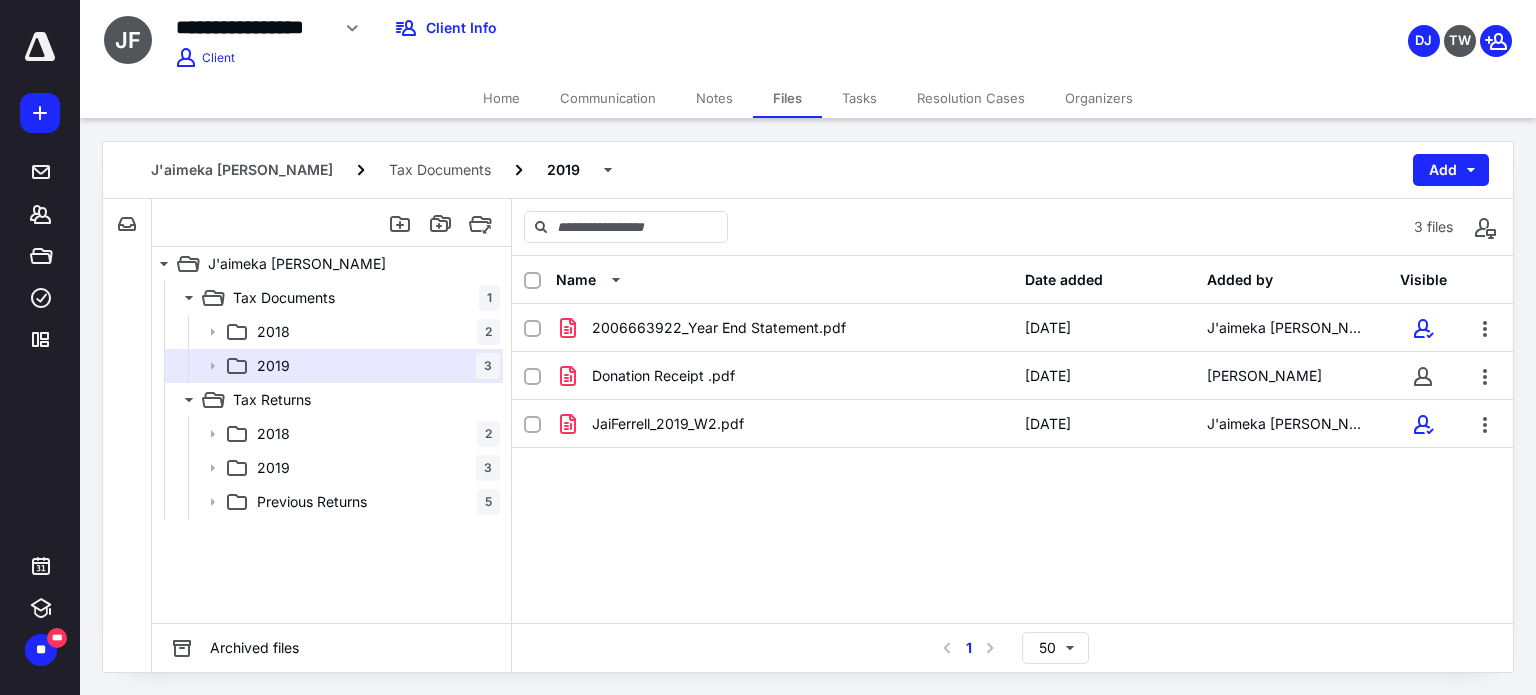 click 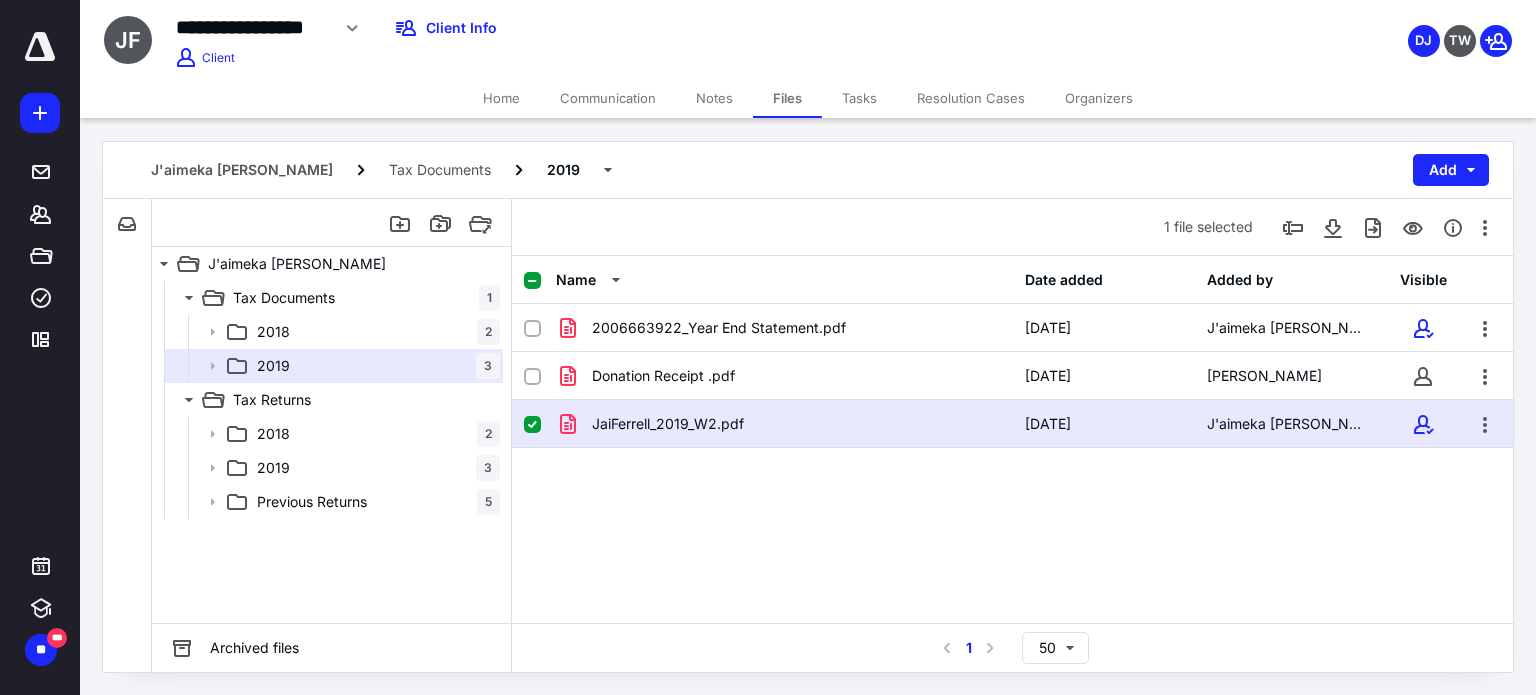 click 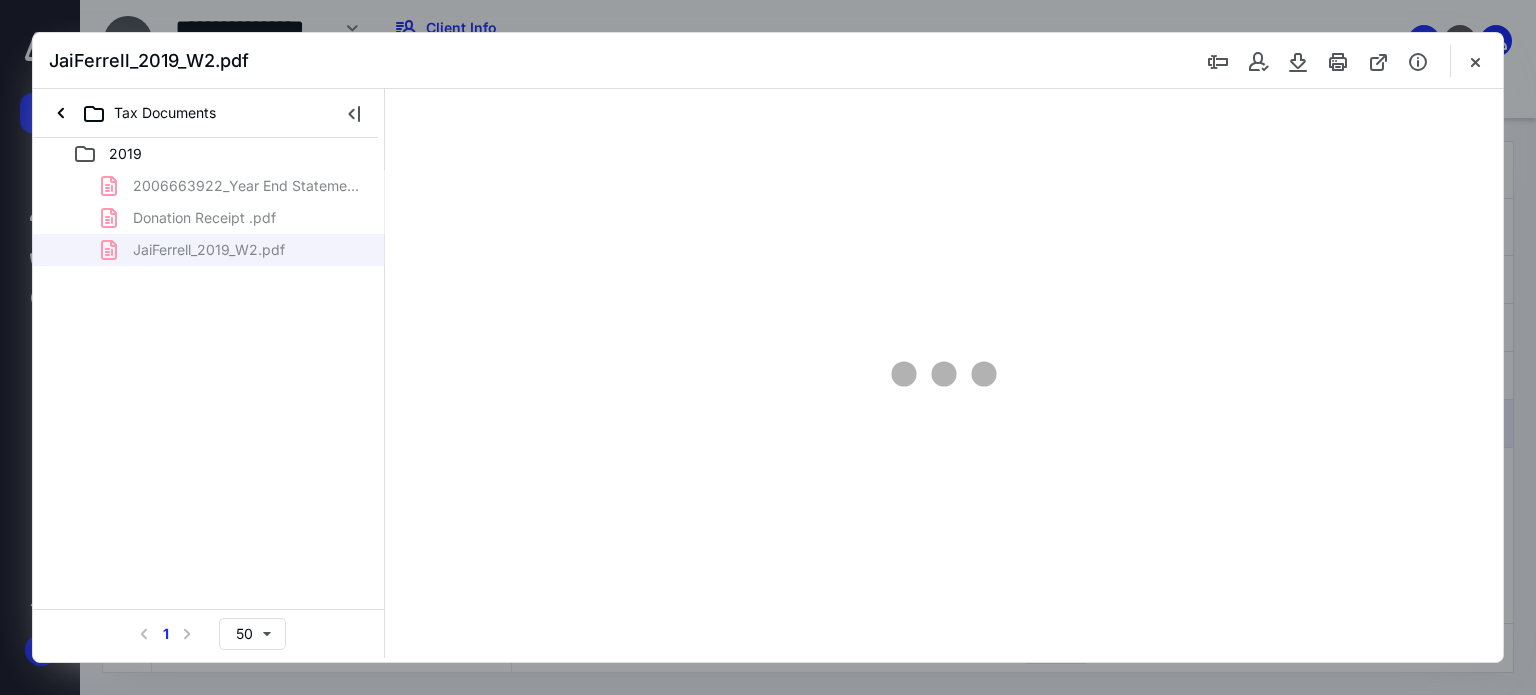 scroll, scrollTop: 0, scrollLeft: 0, axis: both 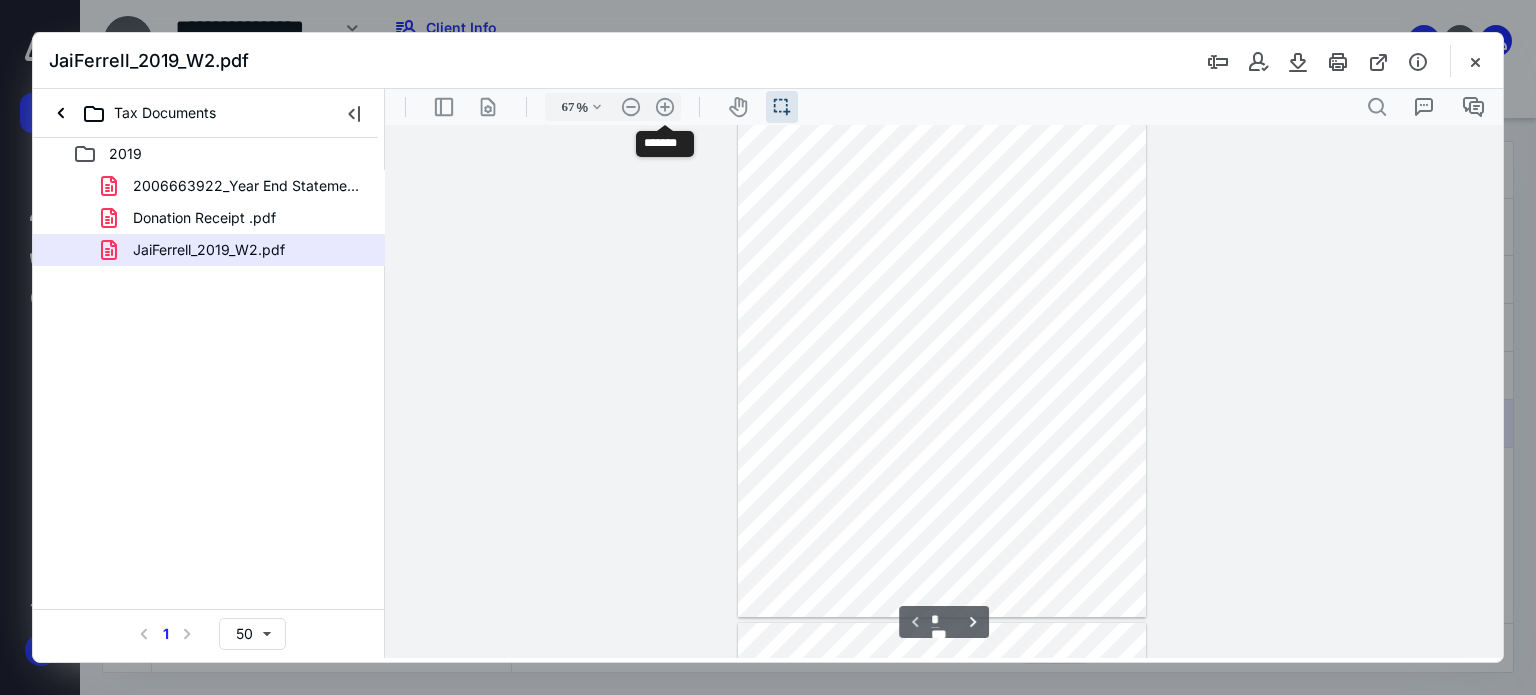 click on ".cls-1{fill:#abb0c4;} icon - header - zoom - in - line" at bounding box center [665, 107] 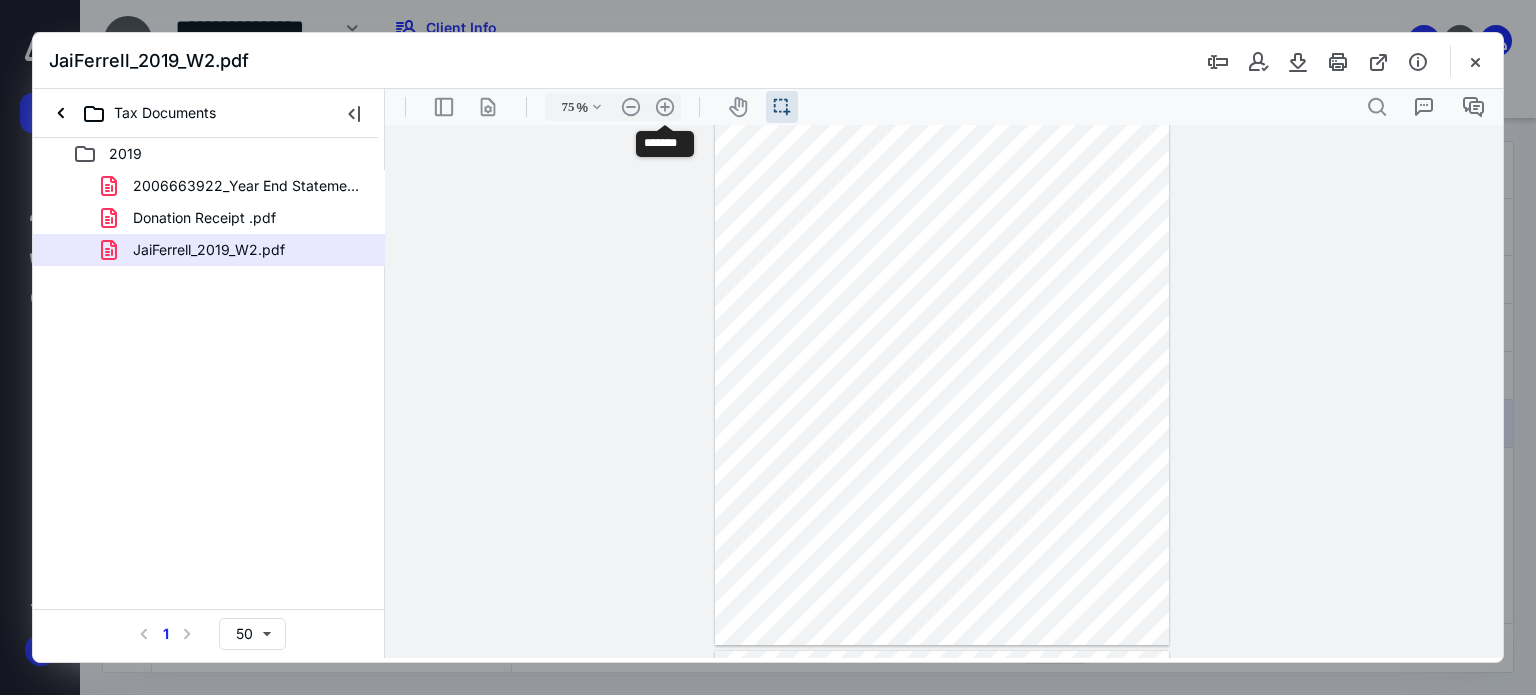 click on ".cls-1{fill:#abb0c4;} icon - header - zoom - in - line" at bounding box center (665, 107) 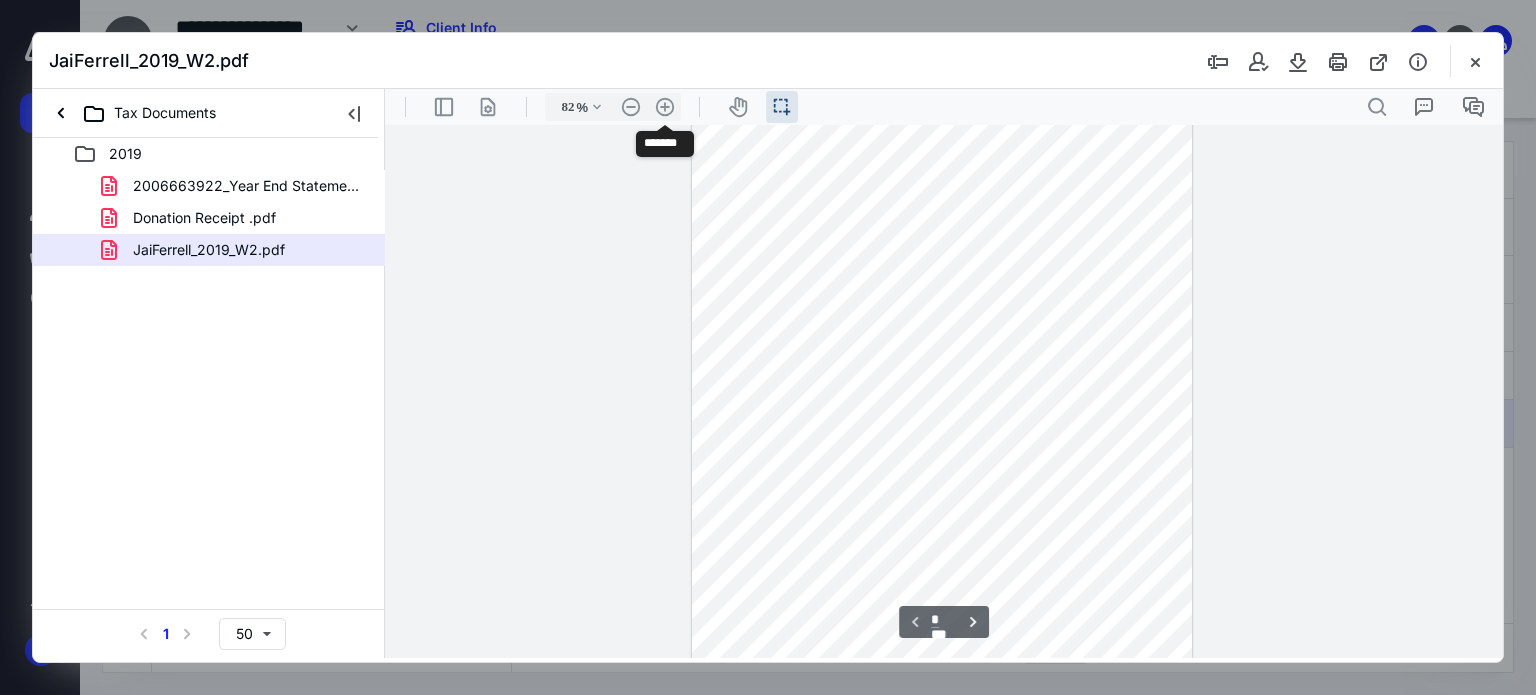 click on ".cls-1{fill:#abb0c4;} icon - header - zoom - in - line" at bounding box center [665, 107] 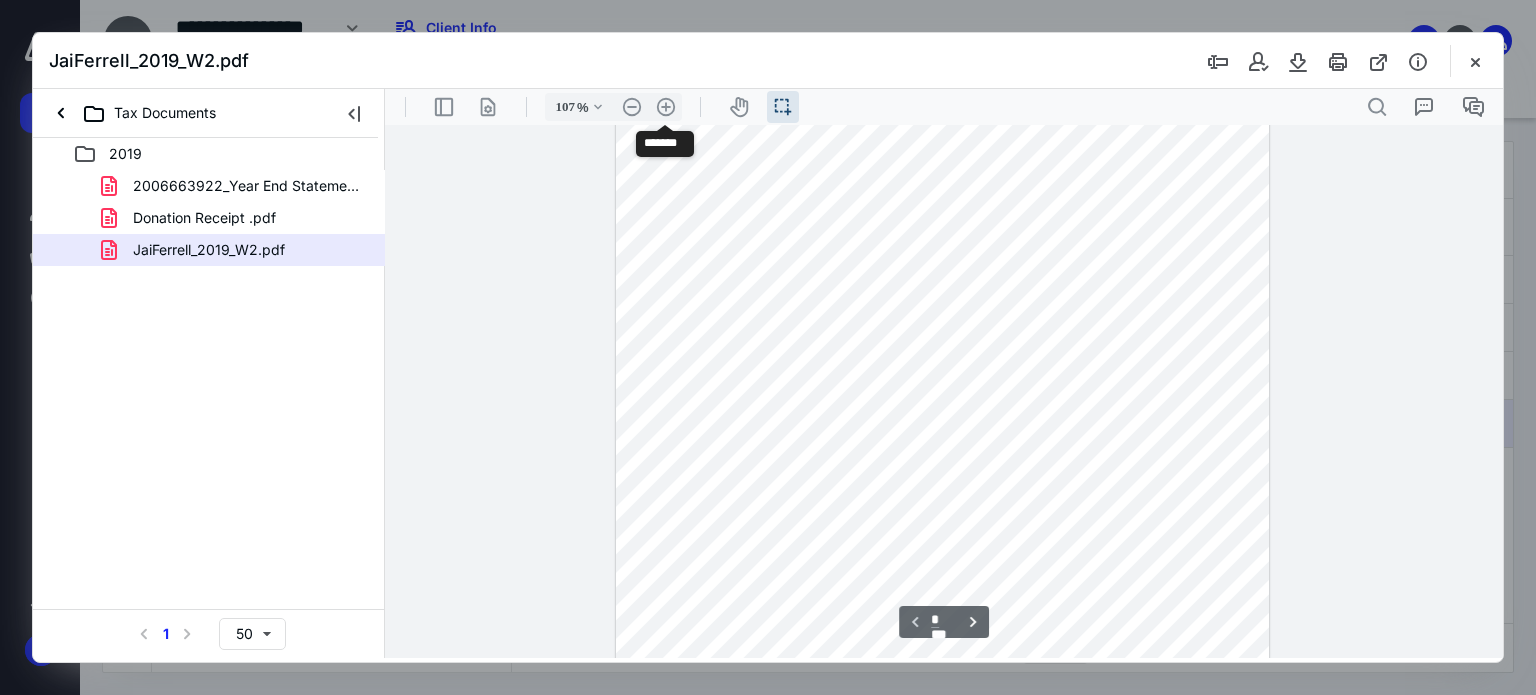 scroll, scrollTop: 211, scrollLeft: 0, axis: vertical 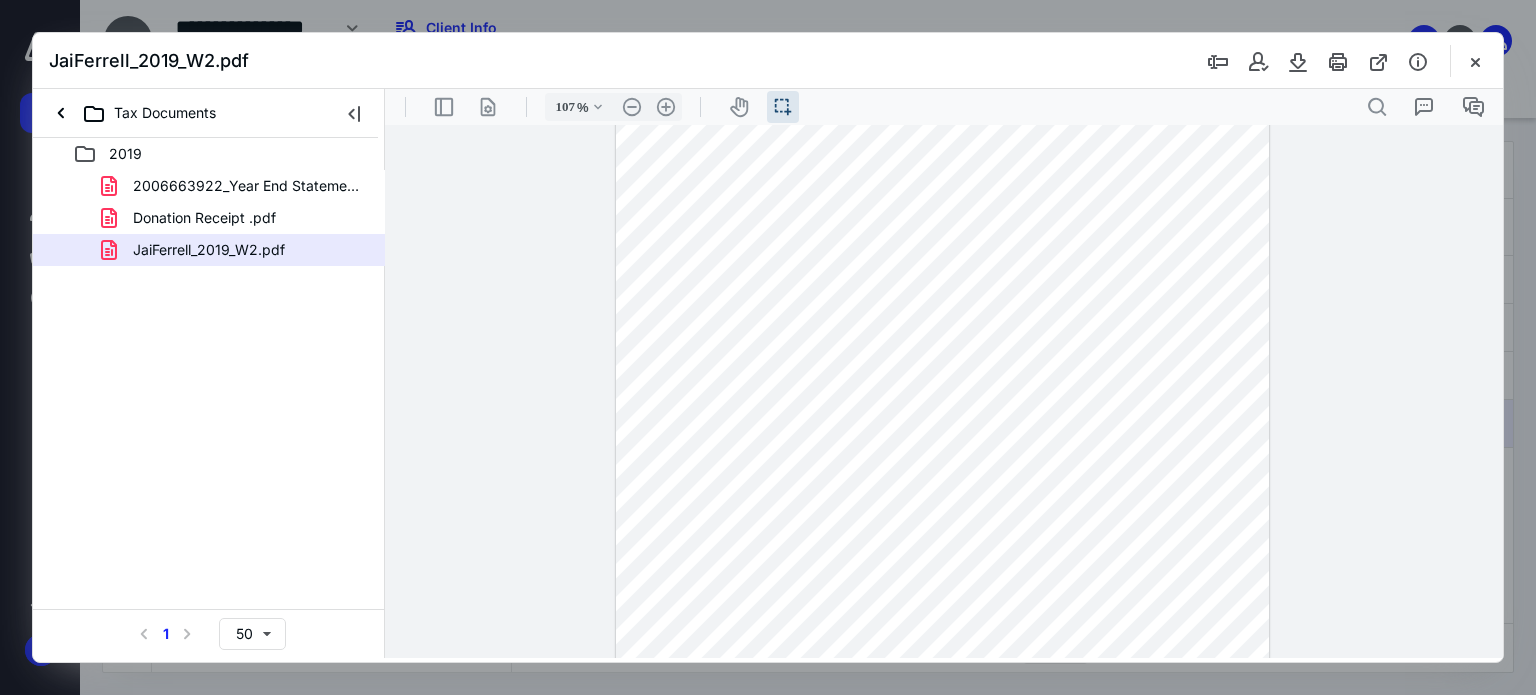 click at bounding box center (1475, 61) 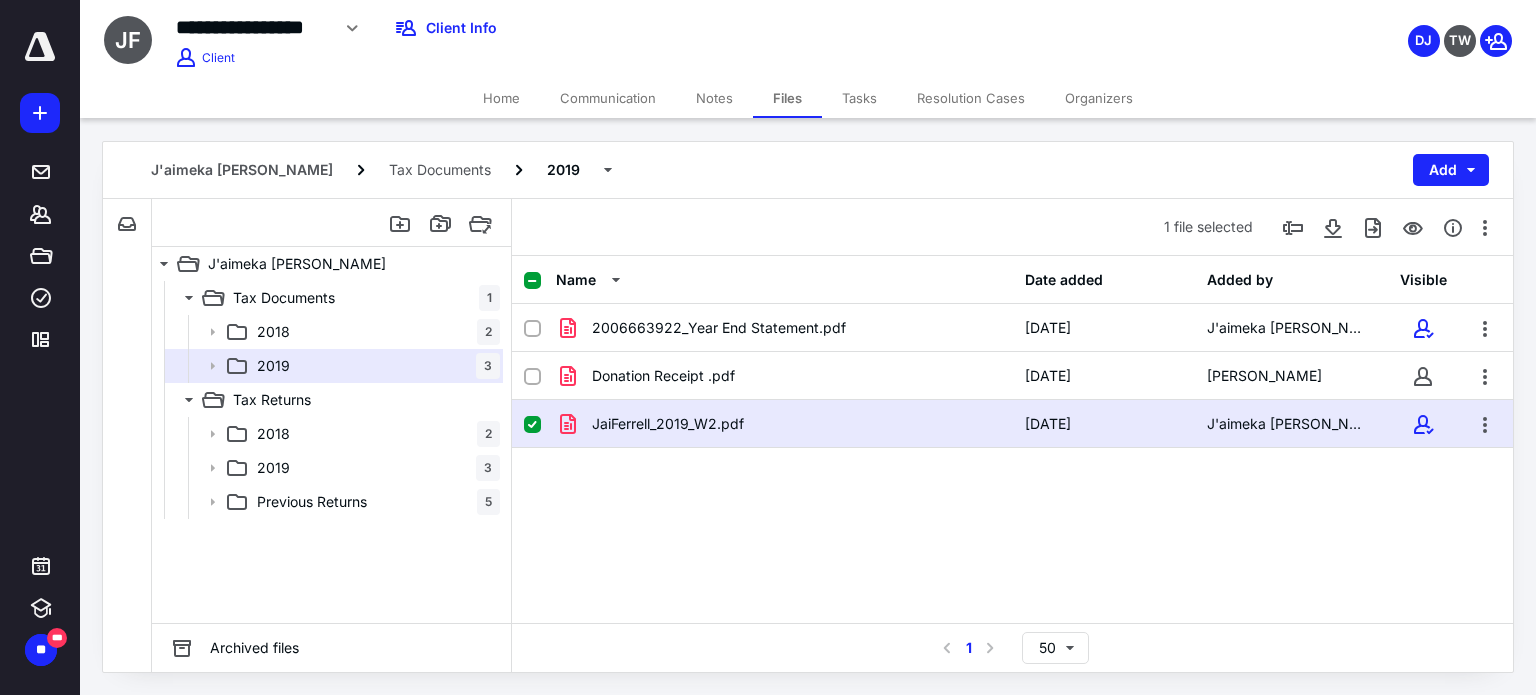 click at bounding box center (532, 425) 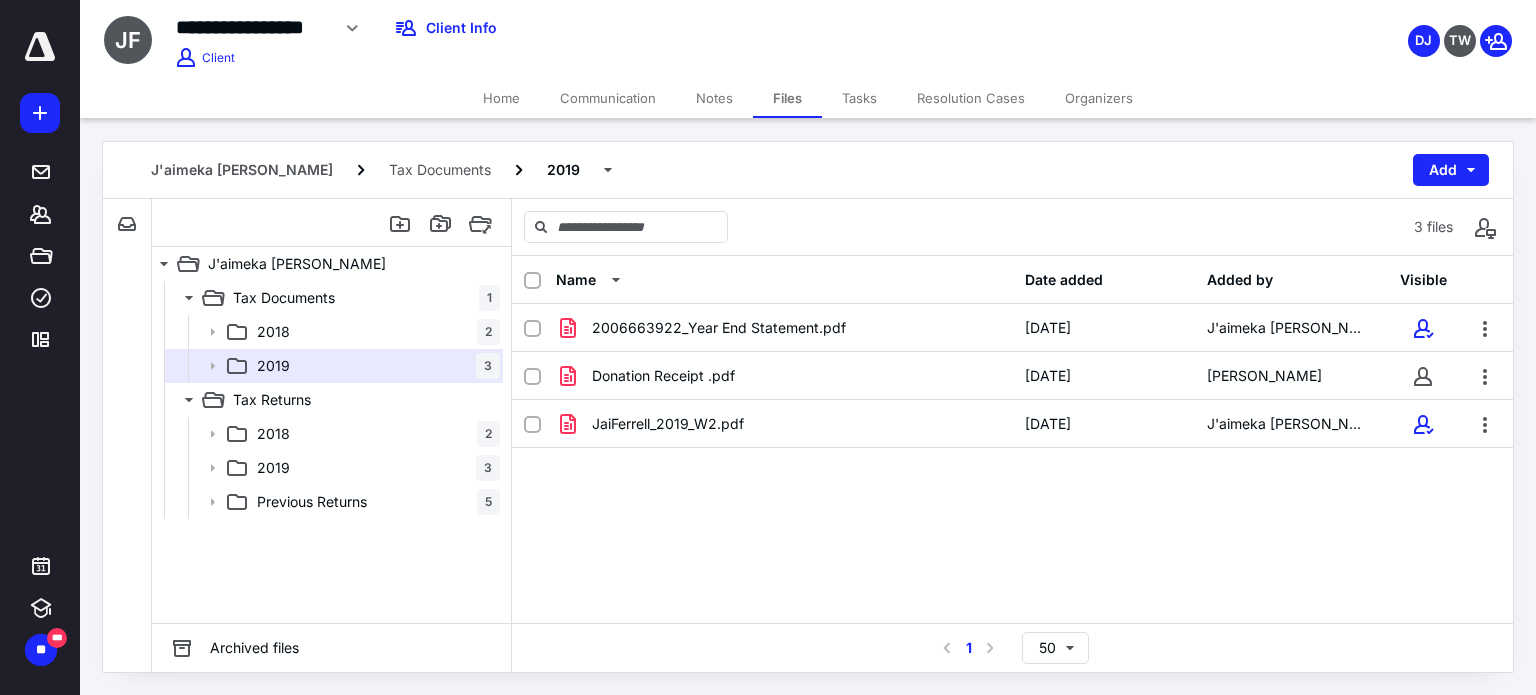 click 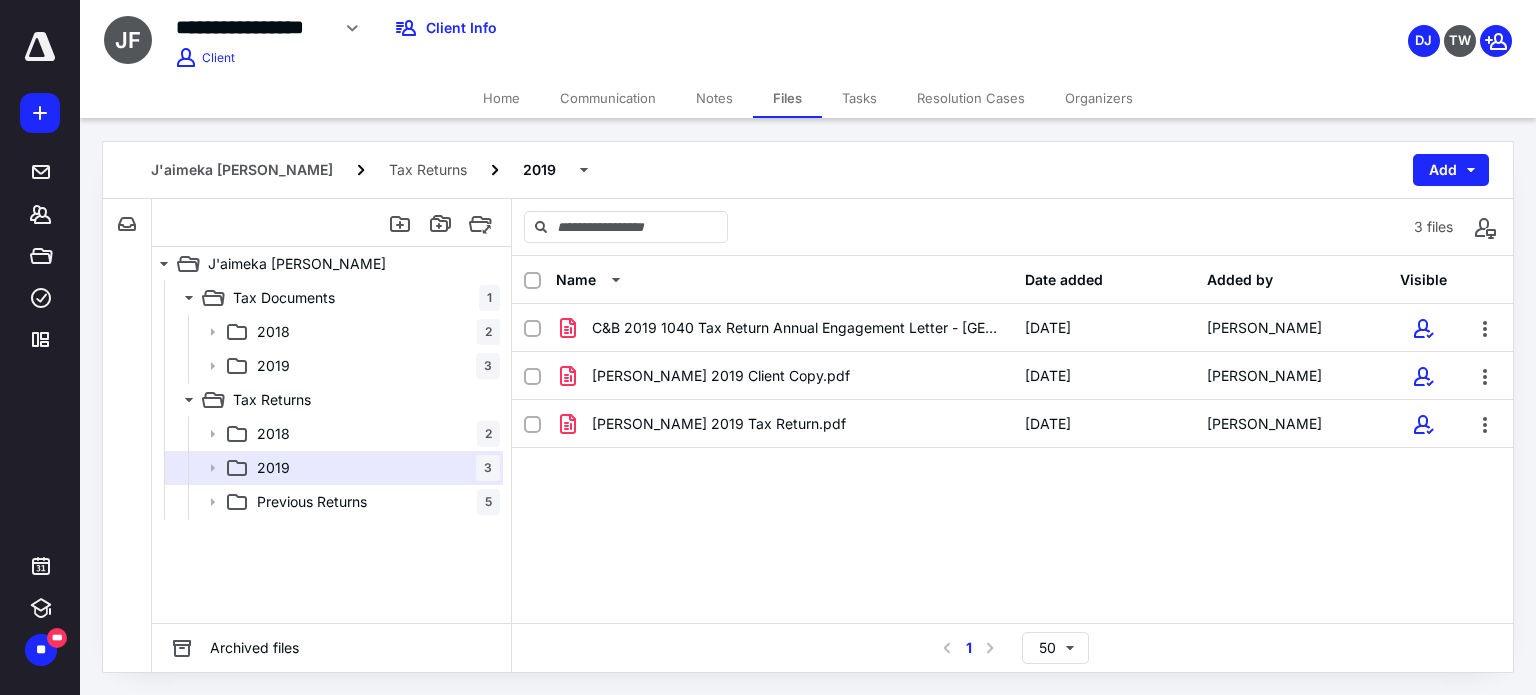 click 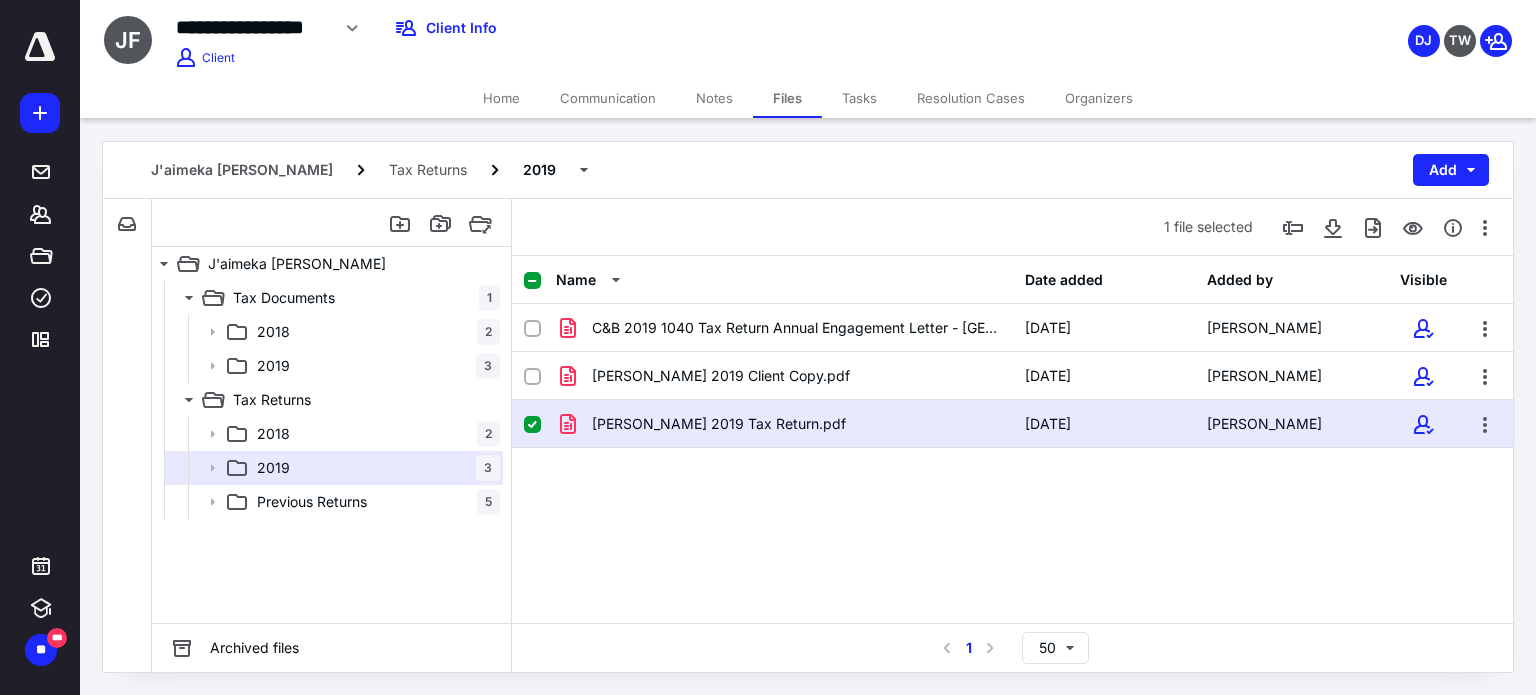 click 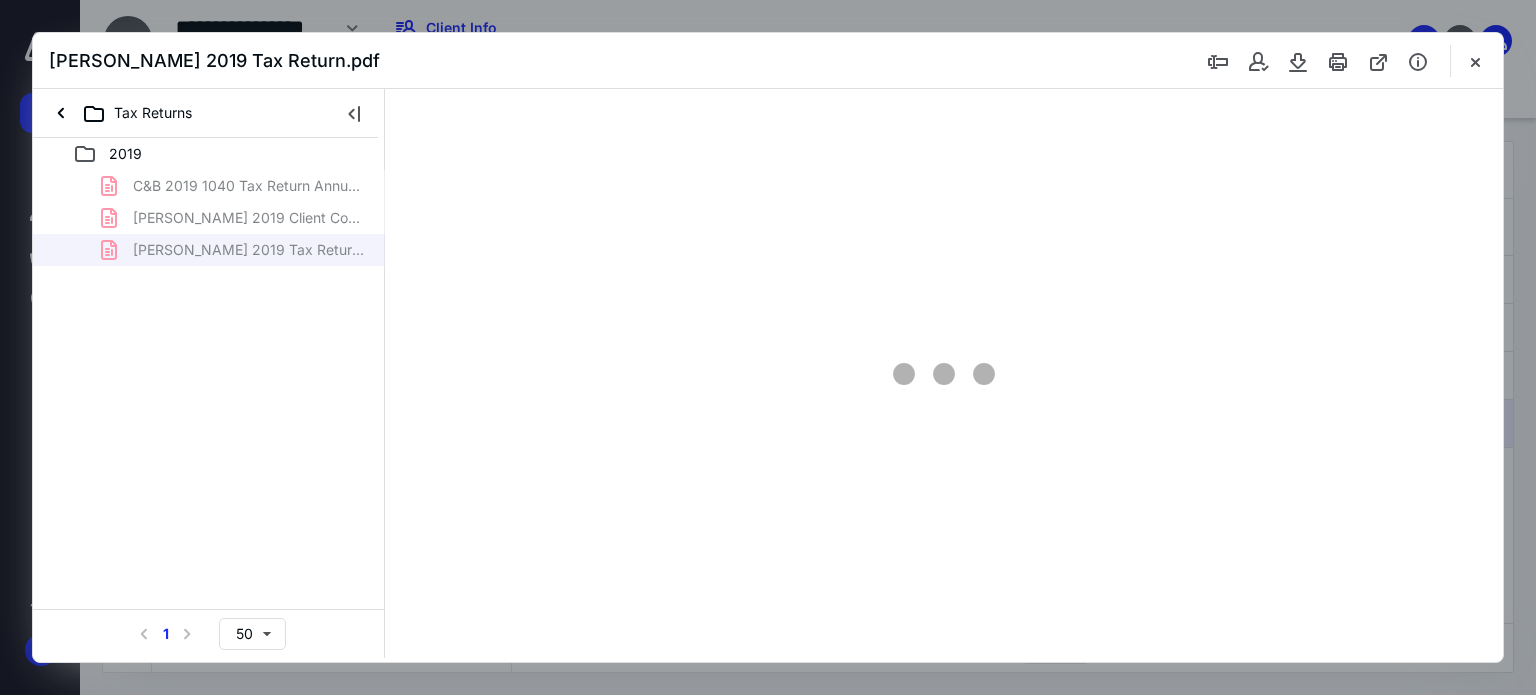 scroll, scrollTop: 0, scrollLeft: 0, axis: both 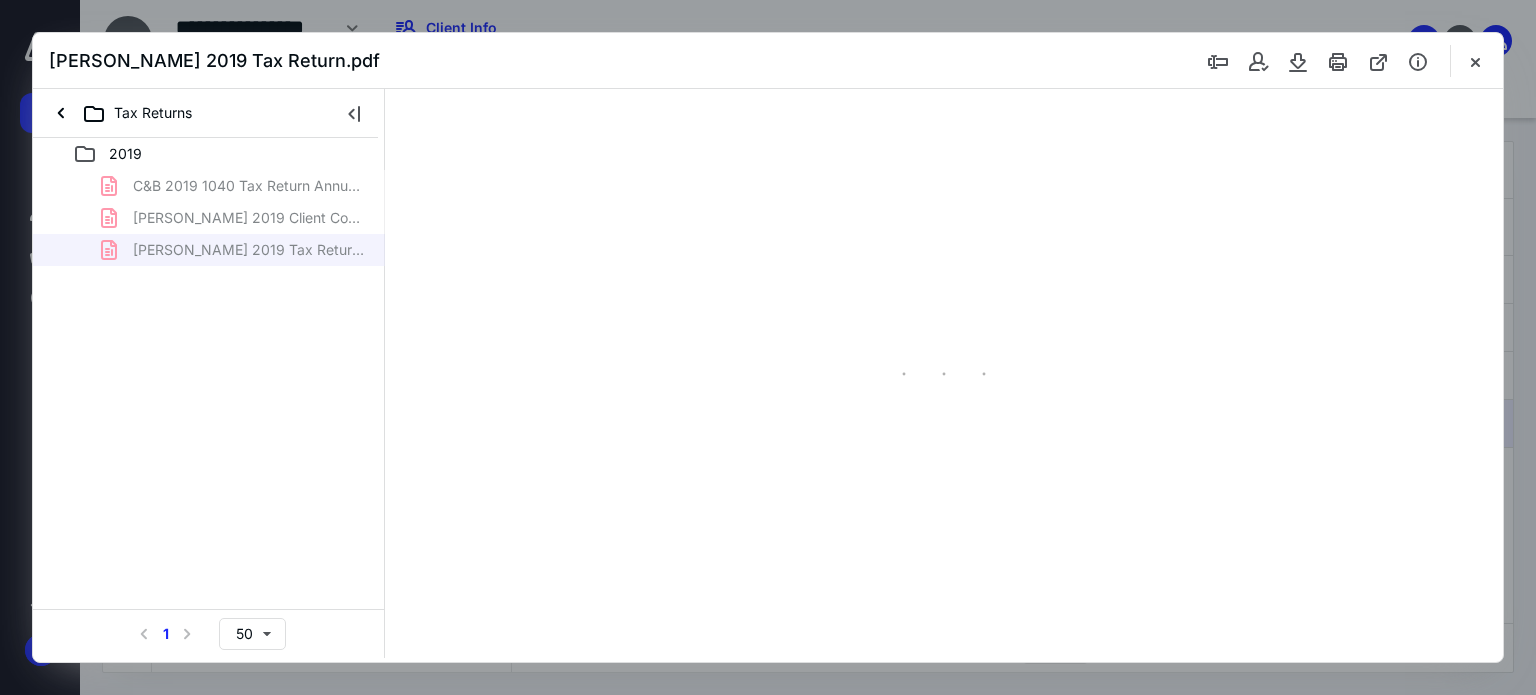 type on "67" 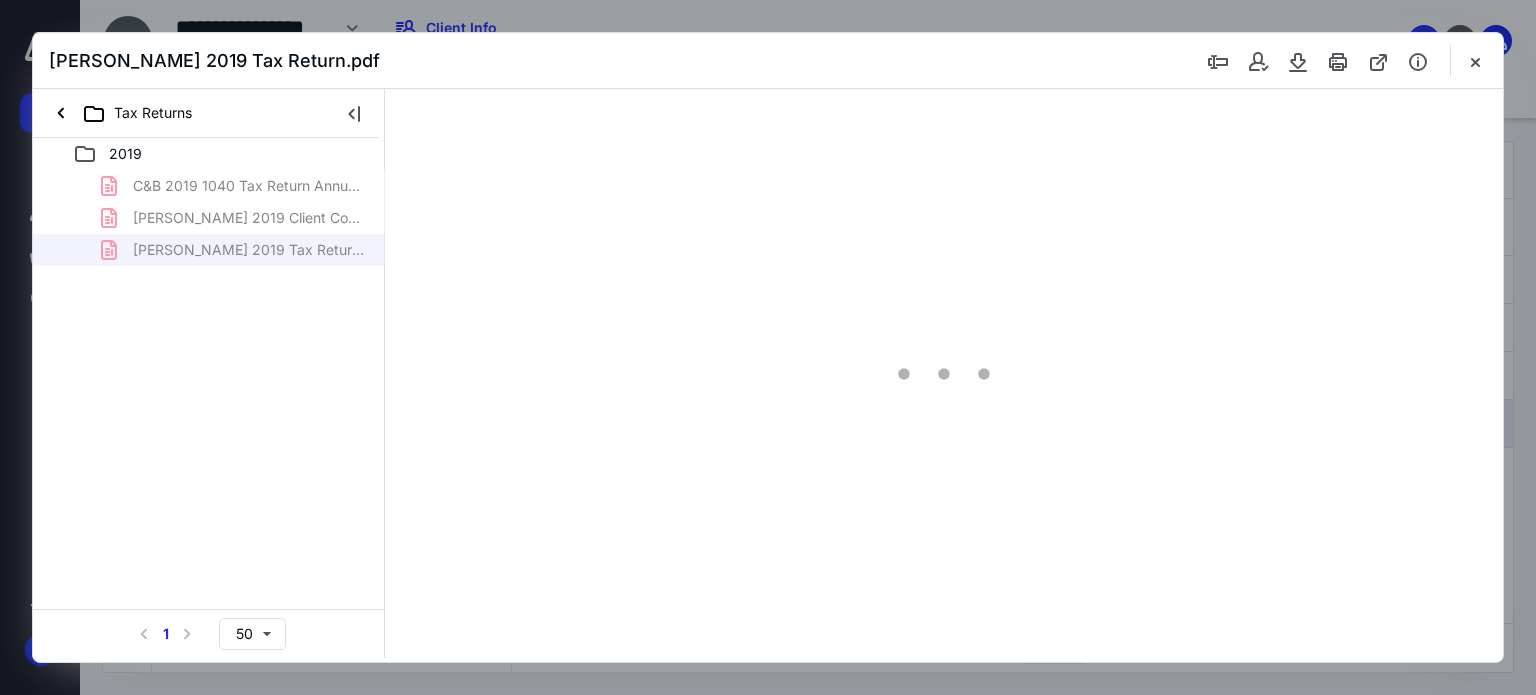 scroll, scrollTop: 39, scrollLeft: 0, axis: vertical 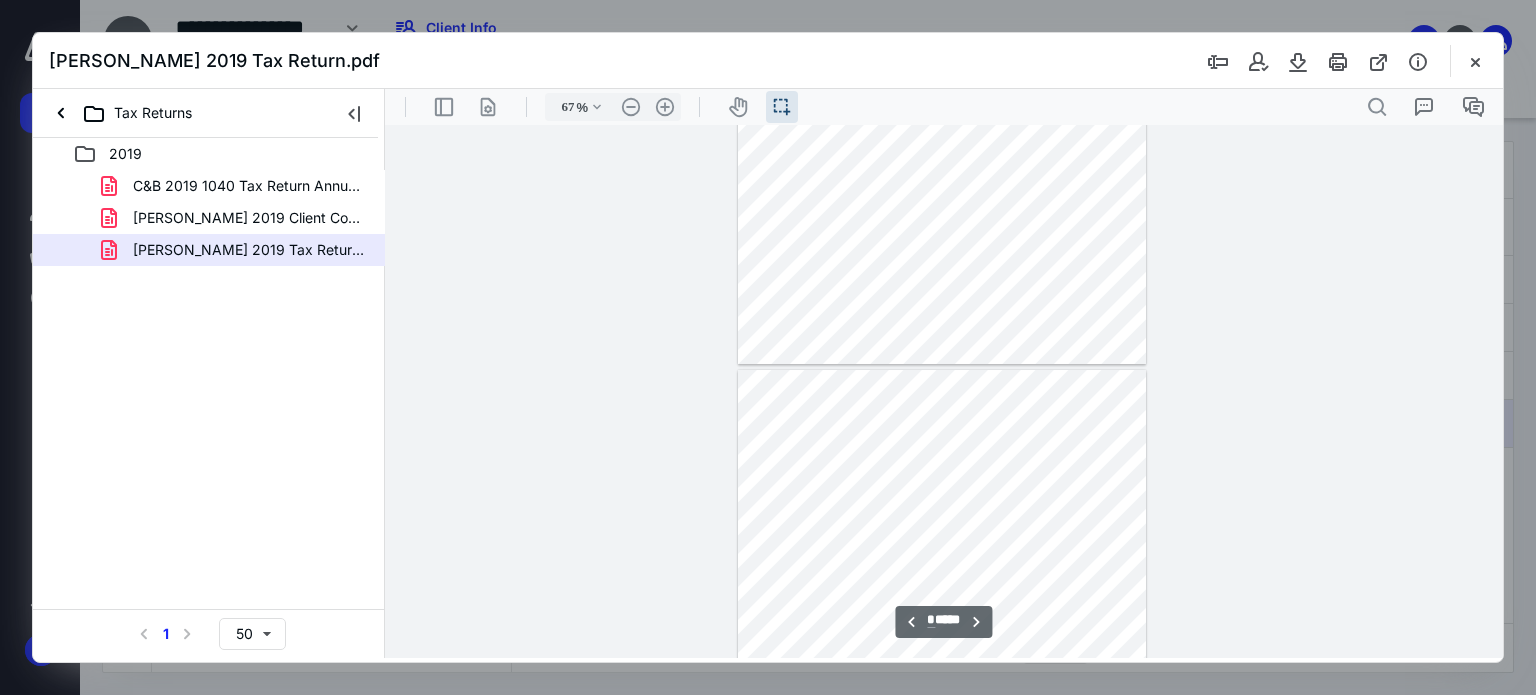 type on "*" 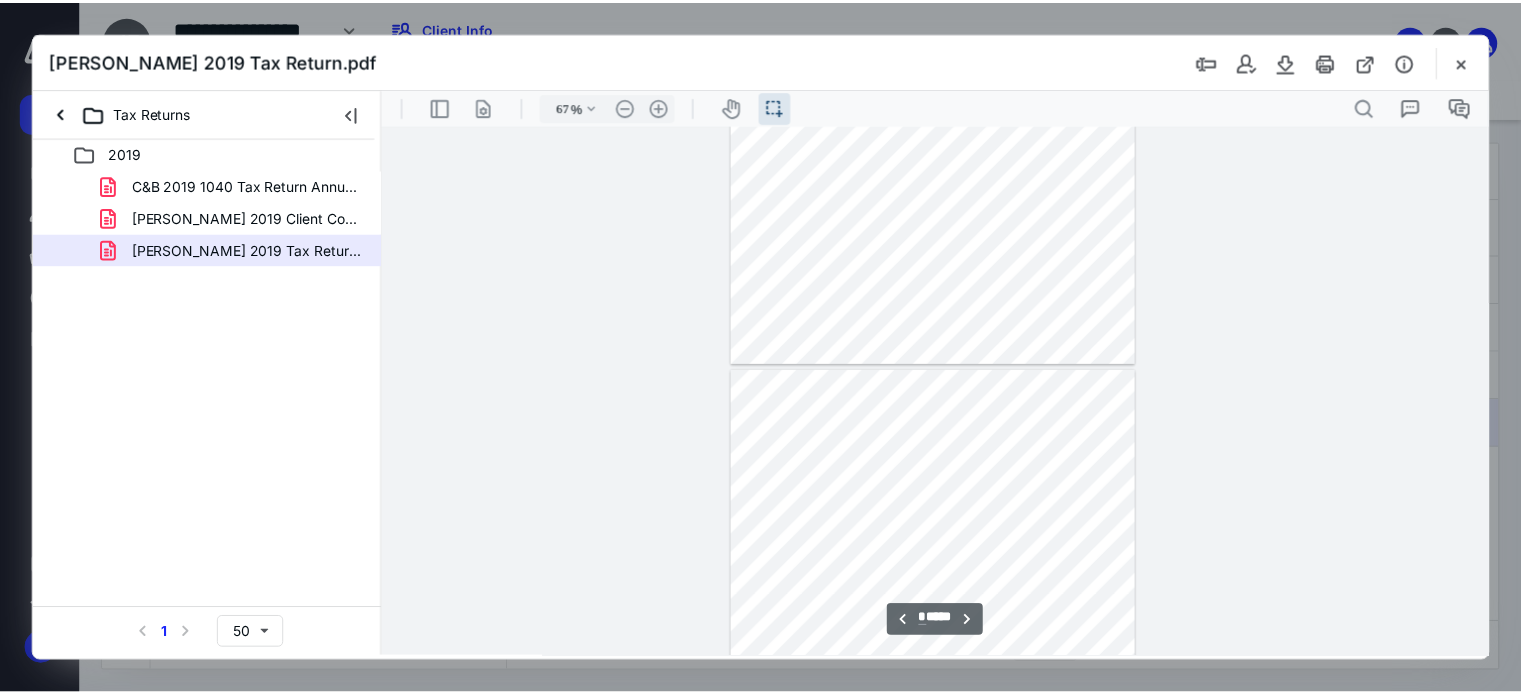 scroll, scrollTop: 0, scrollLeft: 0, axis: both 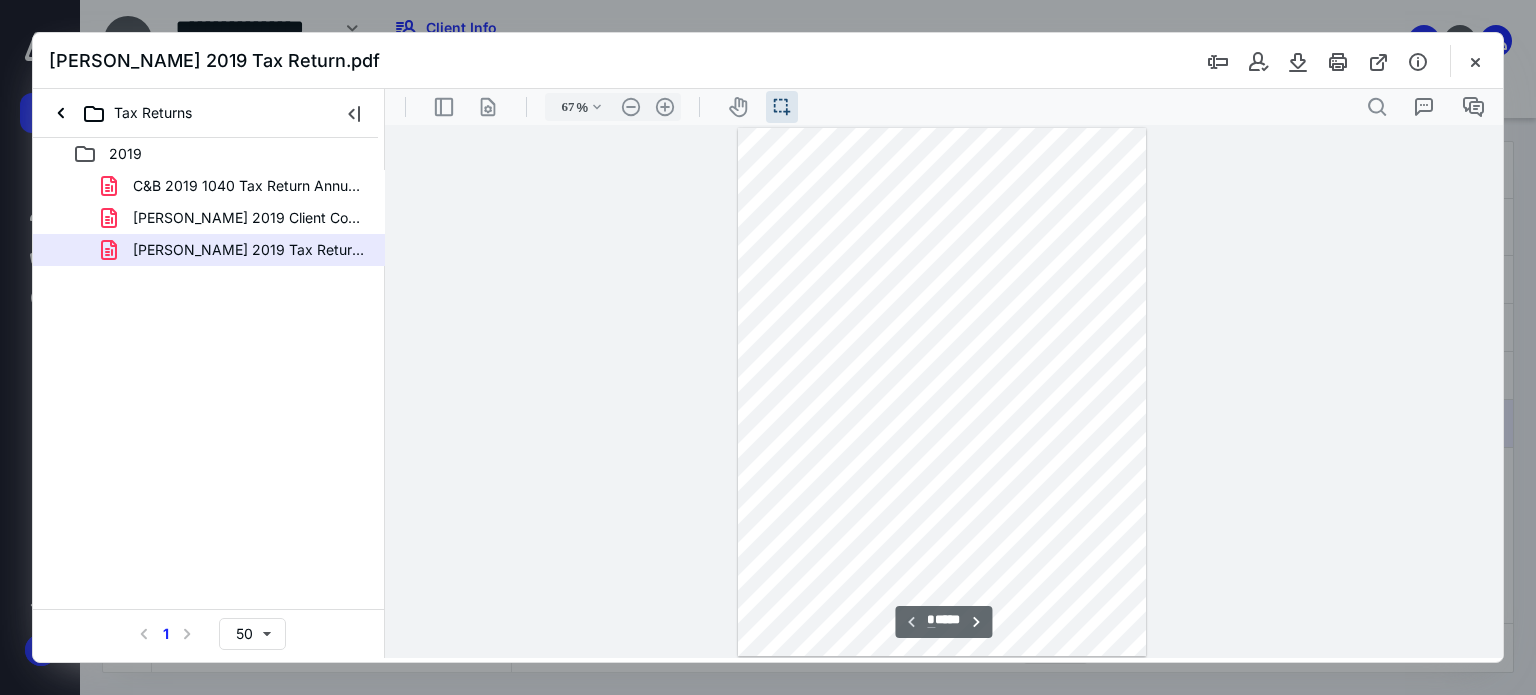 click at bounding box center (1475, 61) 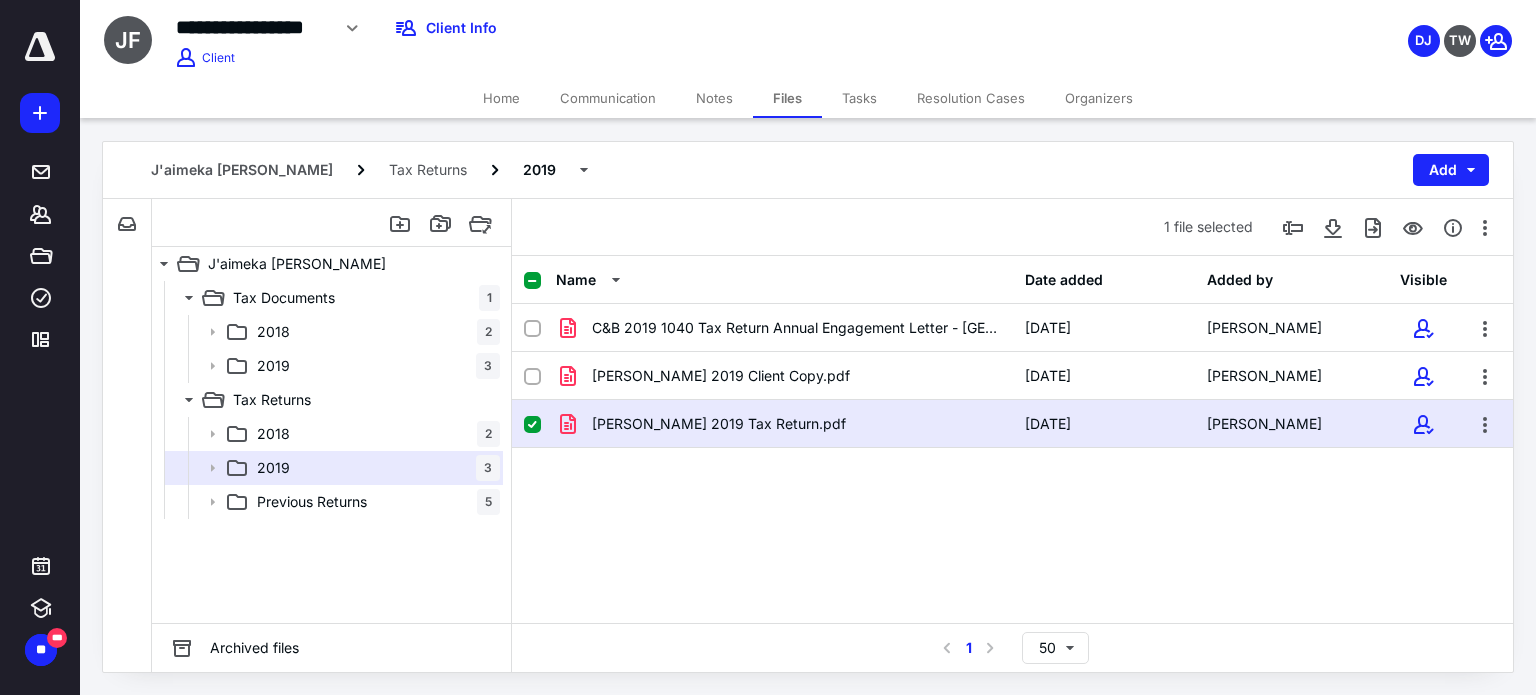 click on "Home" at bounding box center [501, 98] 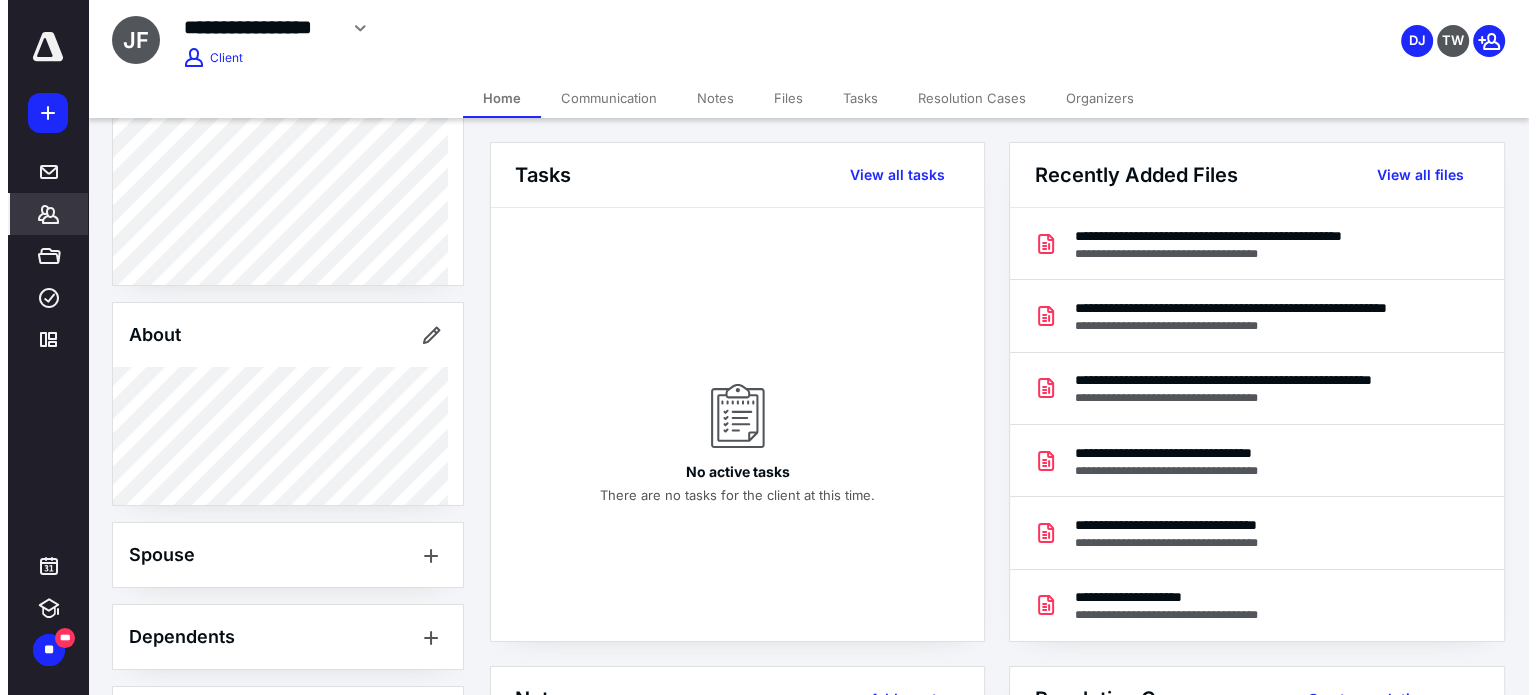 scroll, scrollTop: 0, scrollLeft: 0, axis: both 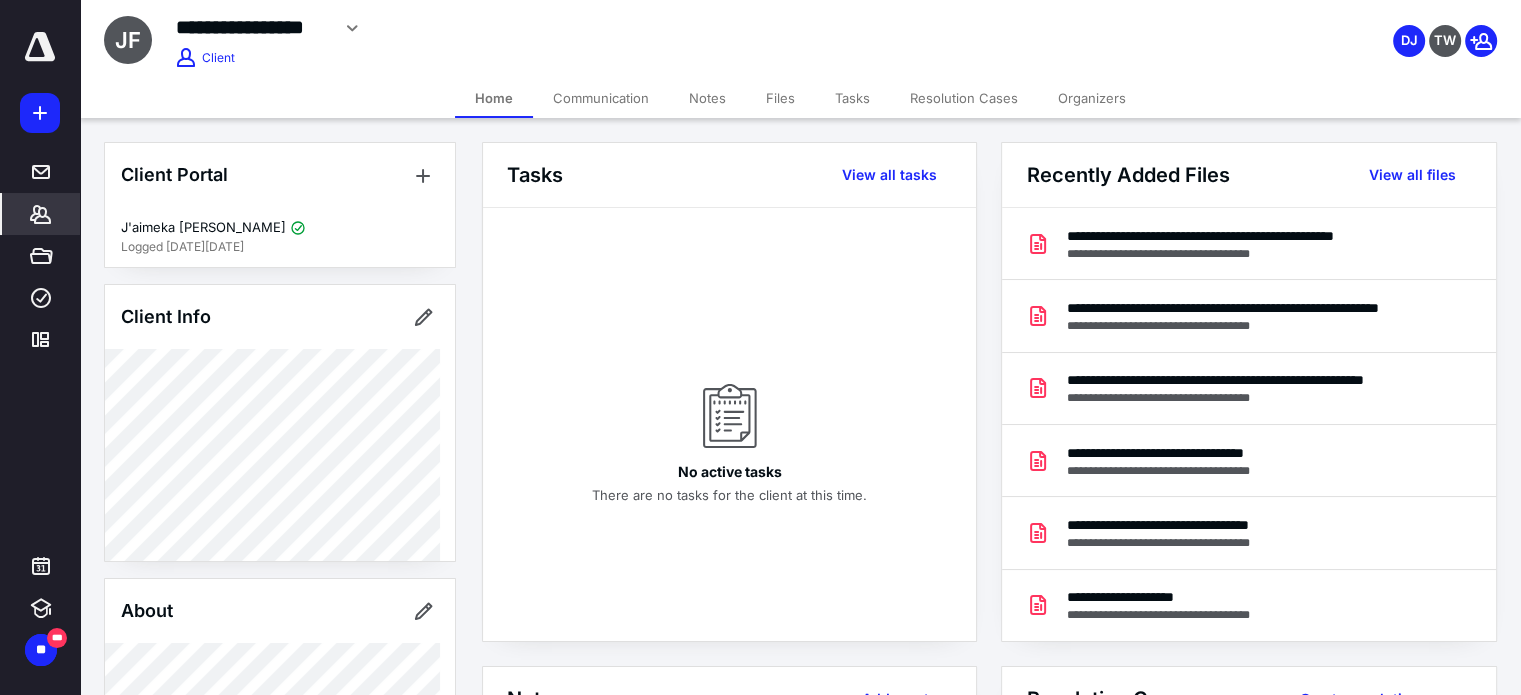 click on "Files" at bounding box center [780, 98] 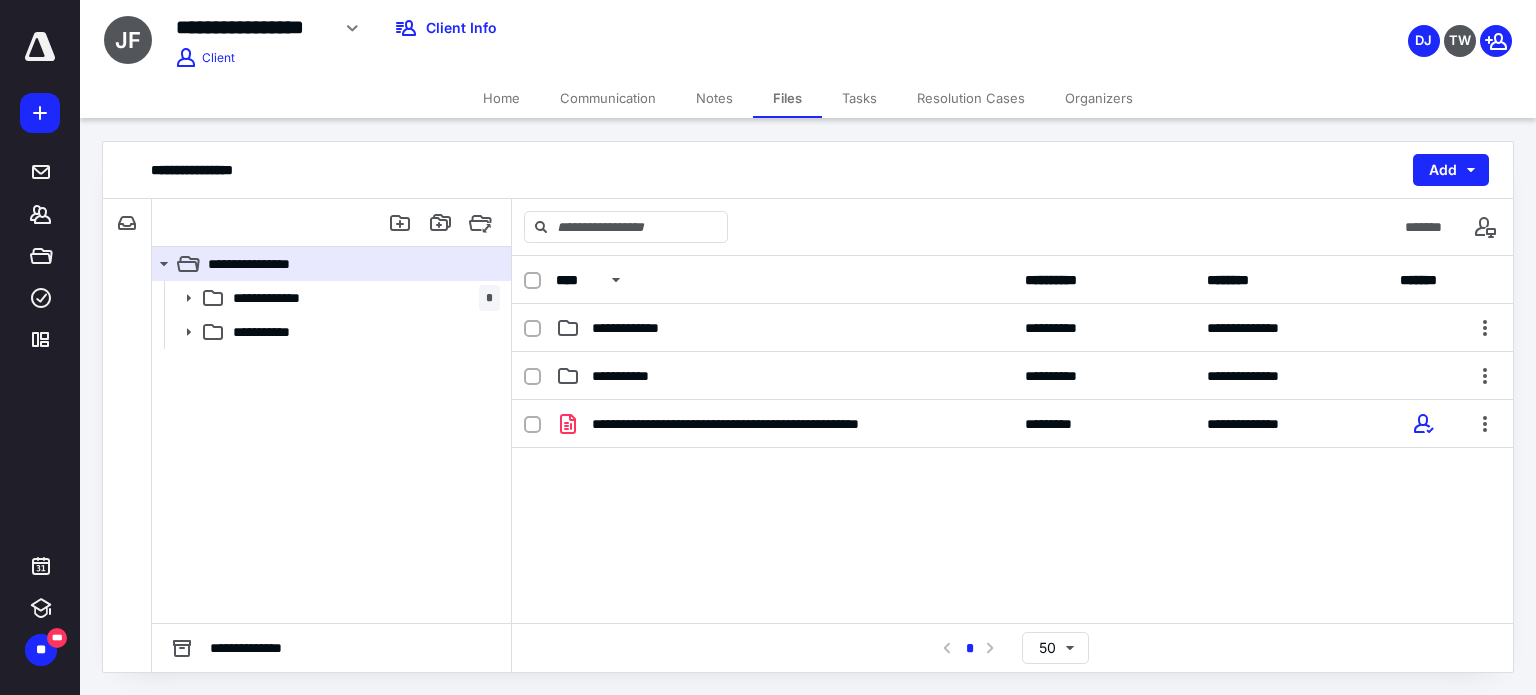 click 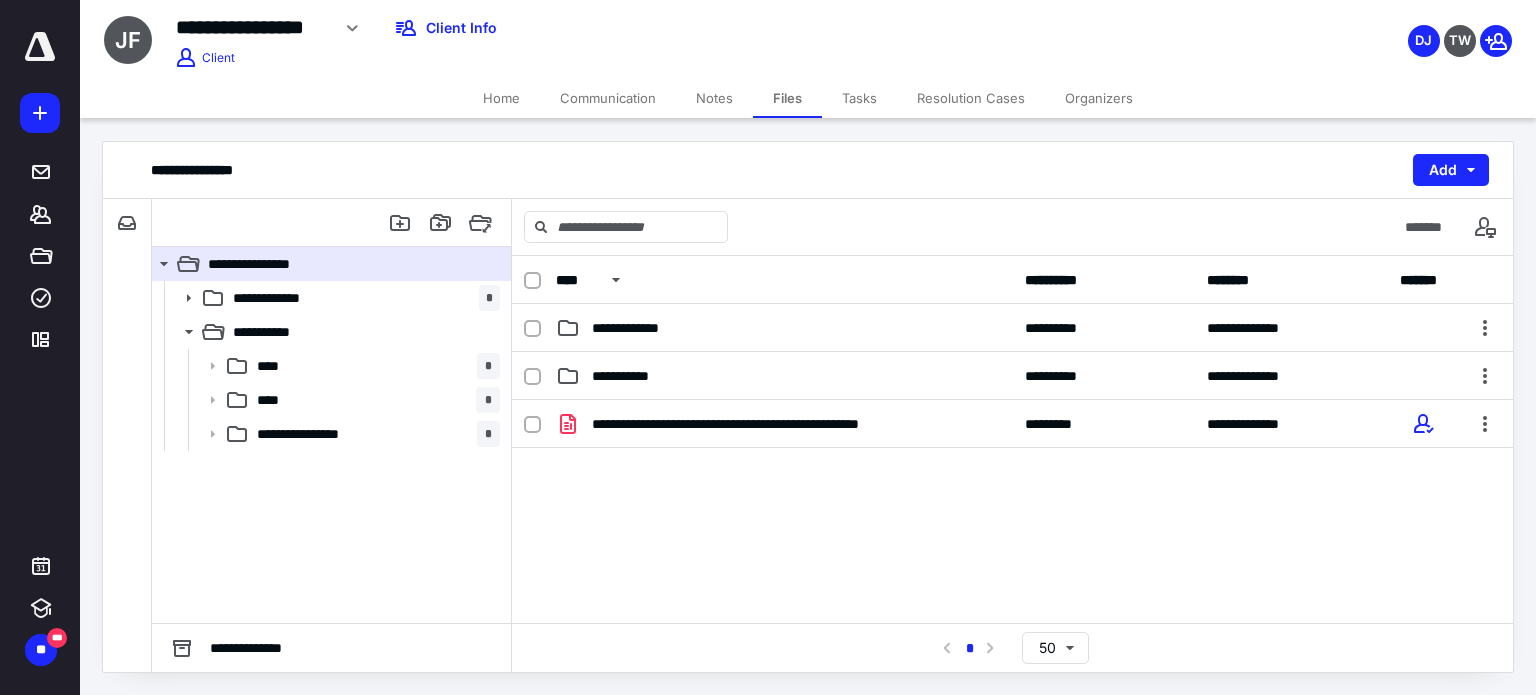 click 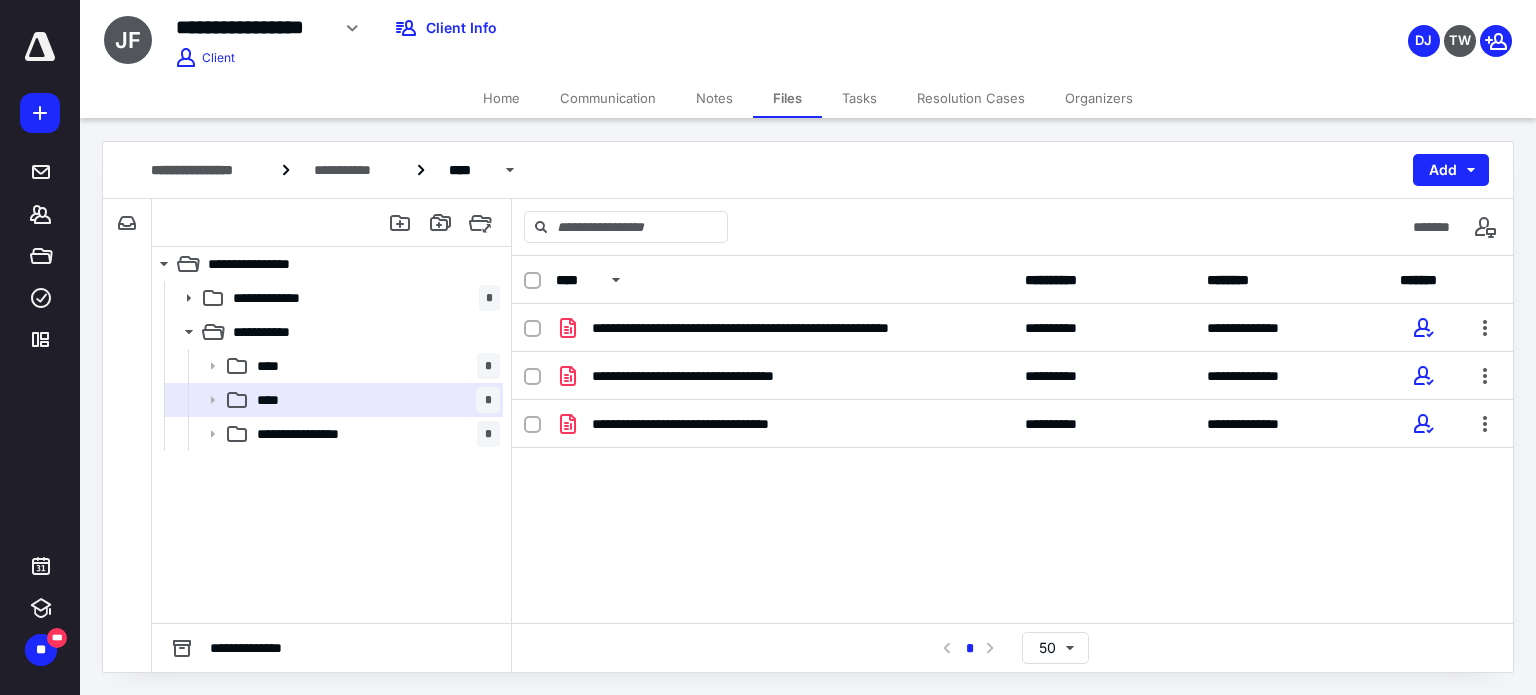 click 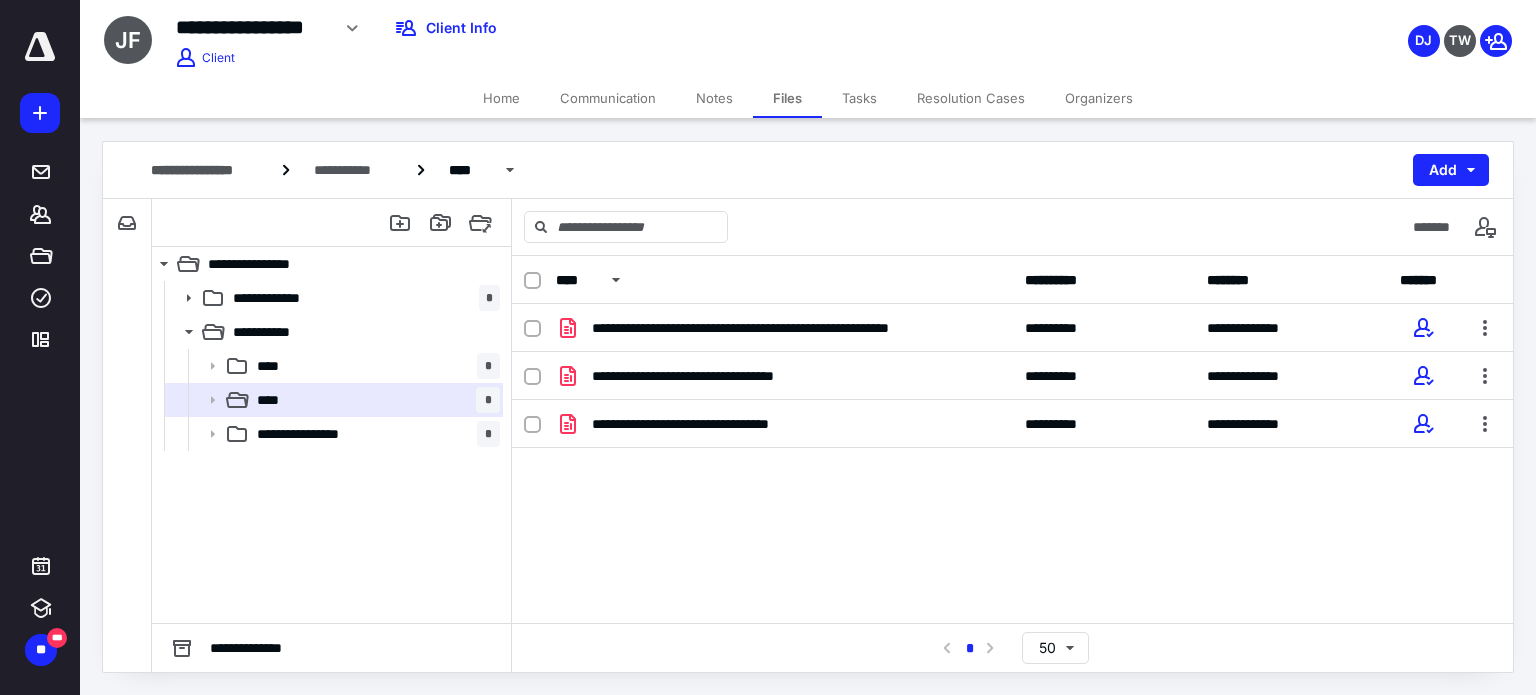 click 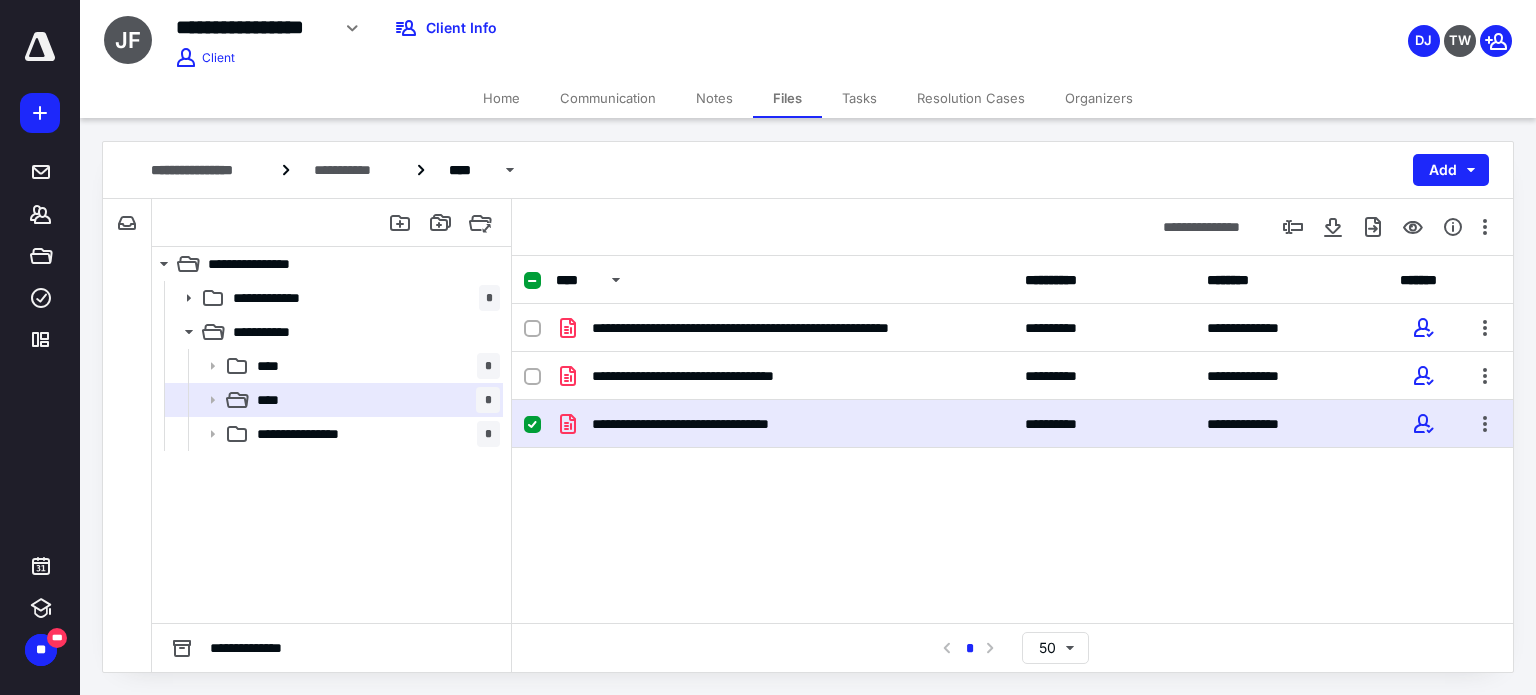 click 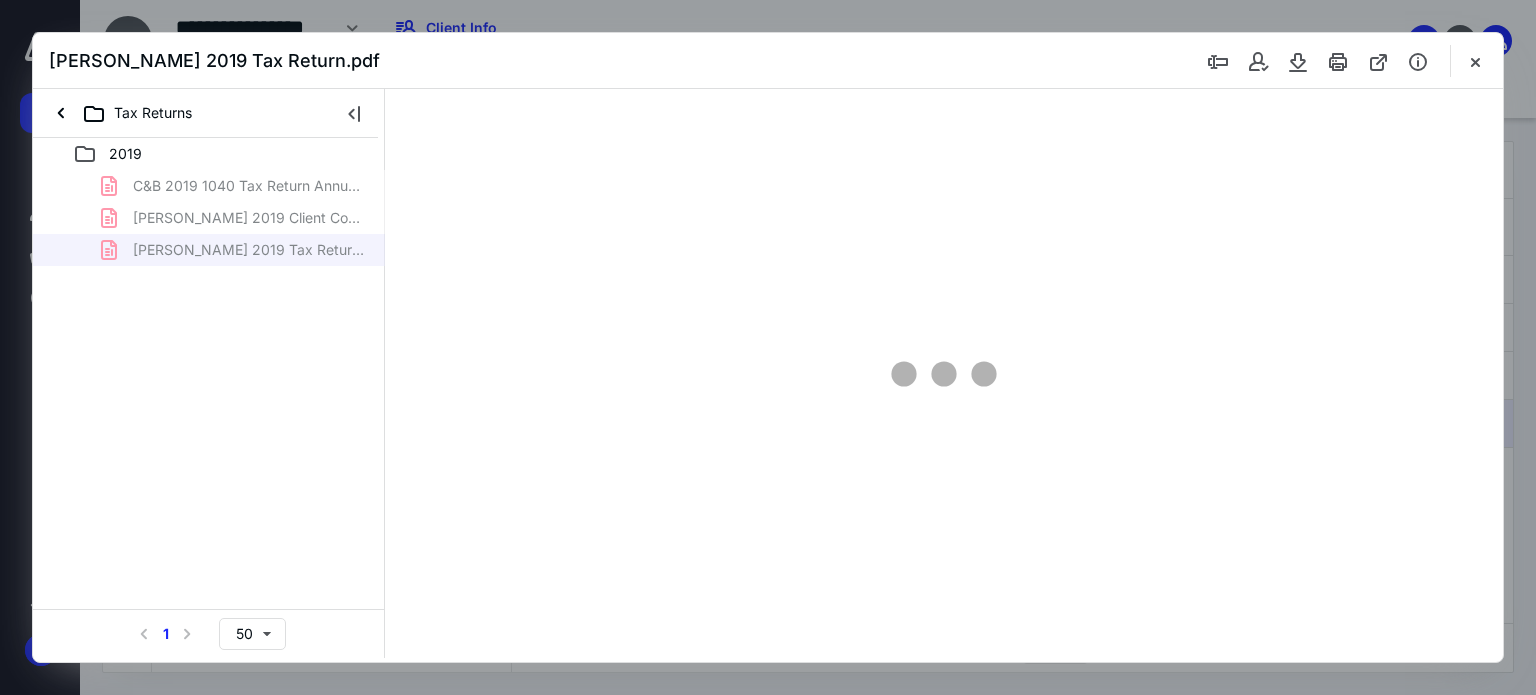 scroll, scrollTop: 0, scrollLeft: 0, axis: both 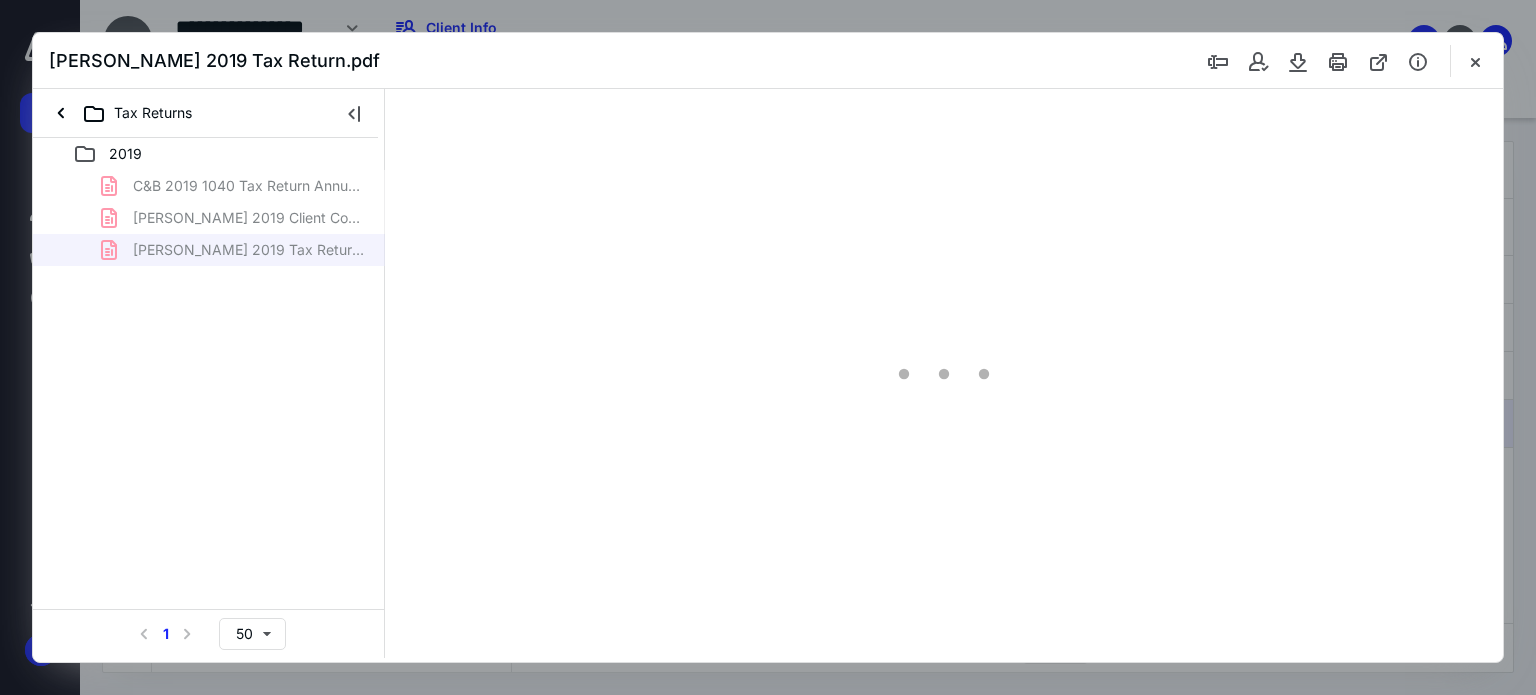 type on "67" 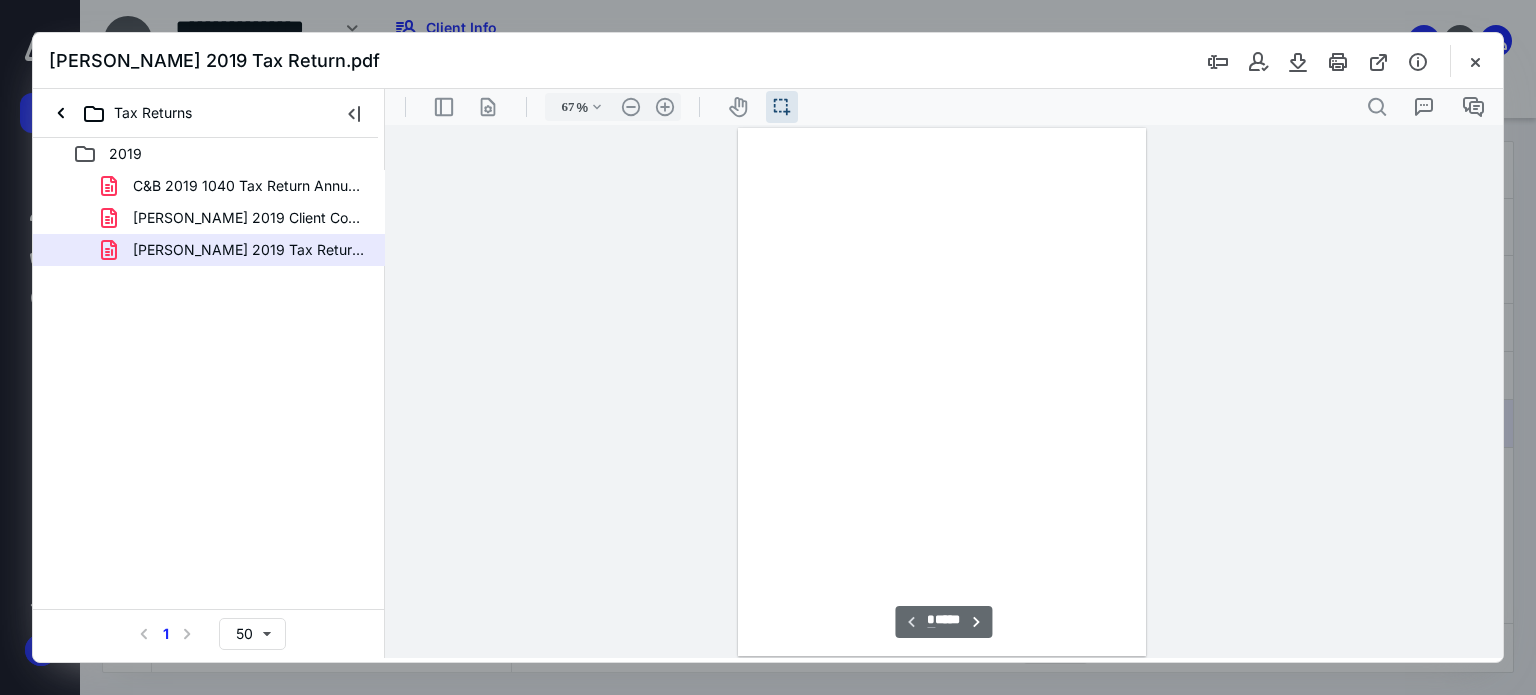 scroll, scrollTop: 39, scrollLeft: 0, axis: vertical 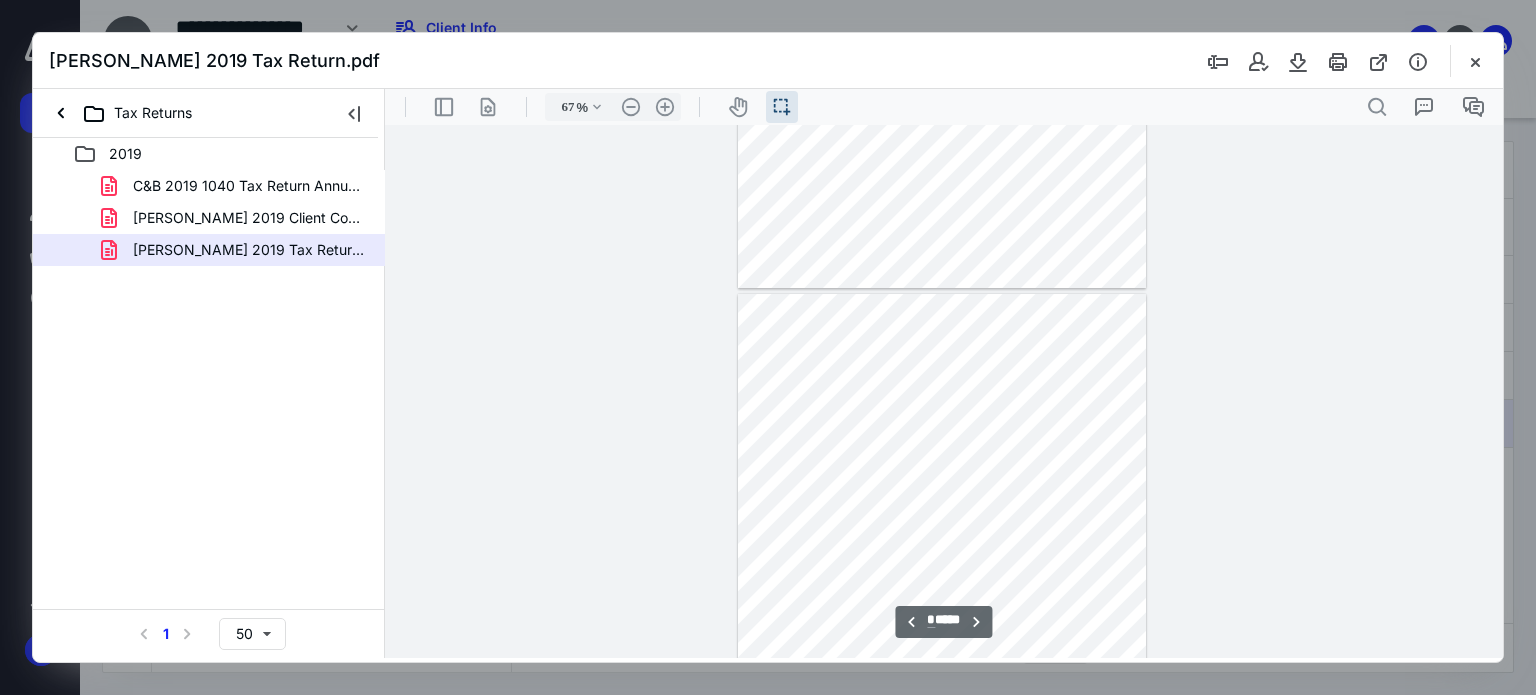 type on "*" 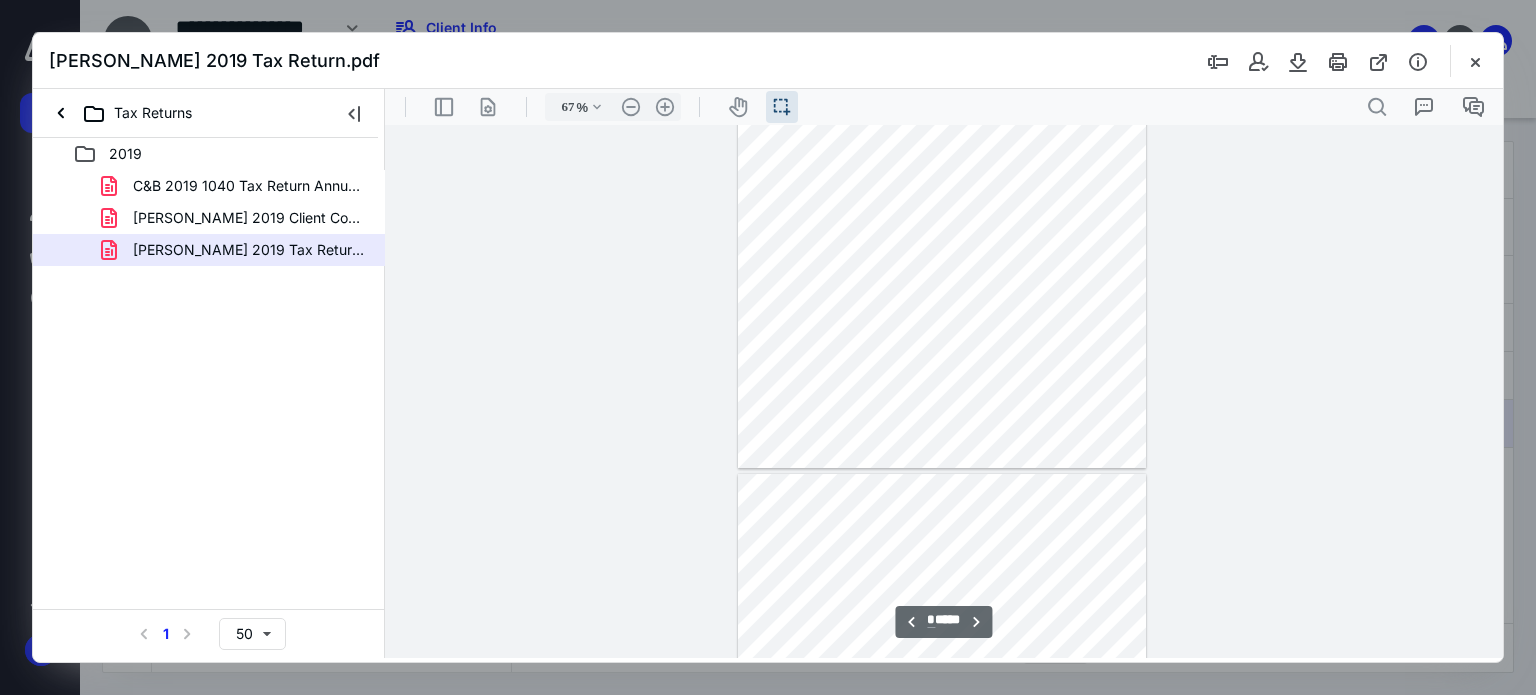 click at bounding box center (1475, 61) 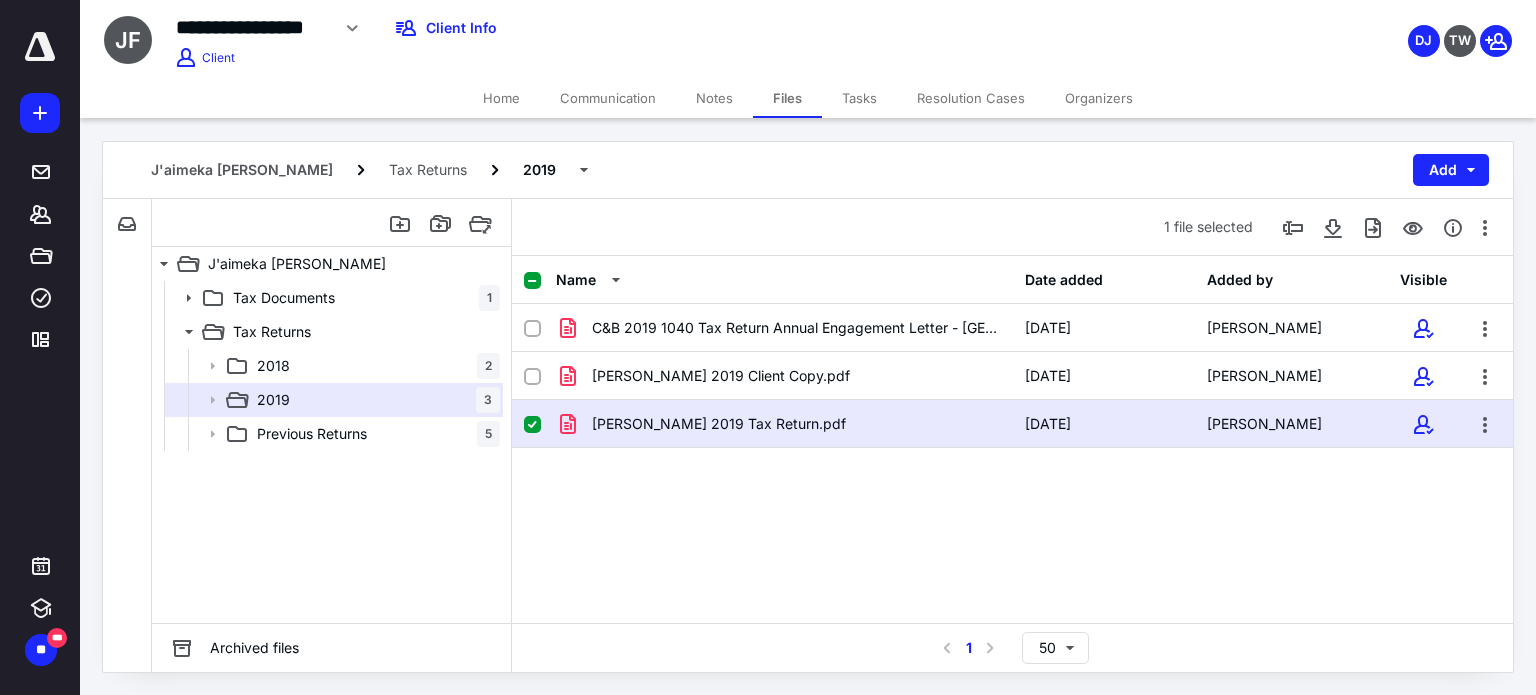 click at bounding box center [532, 425] 